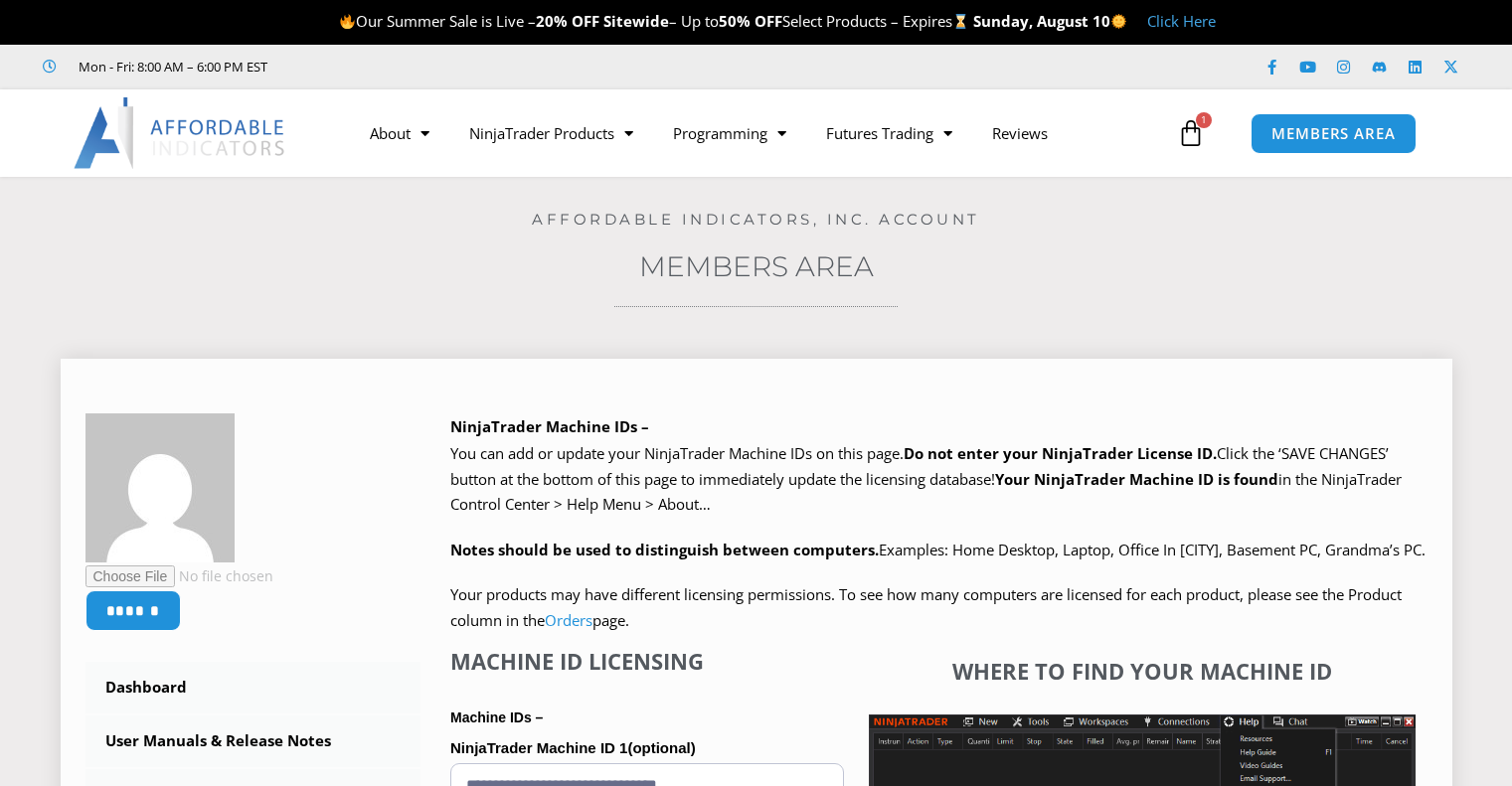 scroll, scrollTop: 0, scrollLeft: 0, axis: both 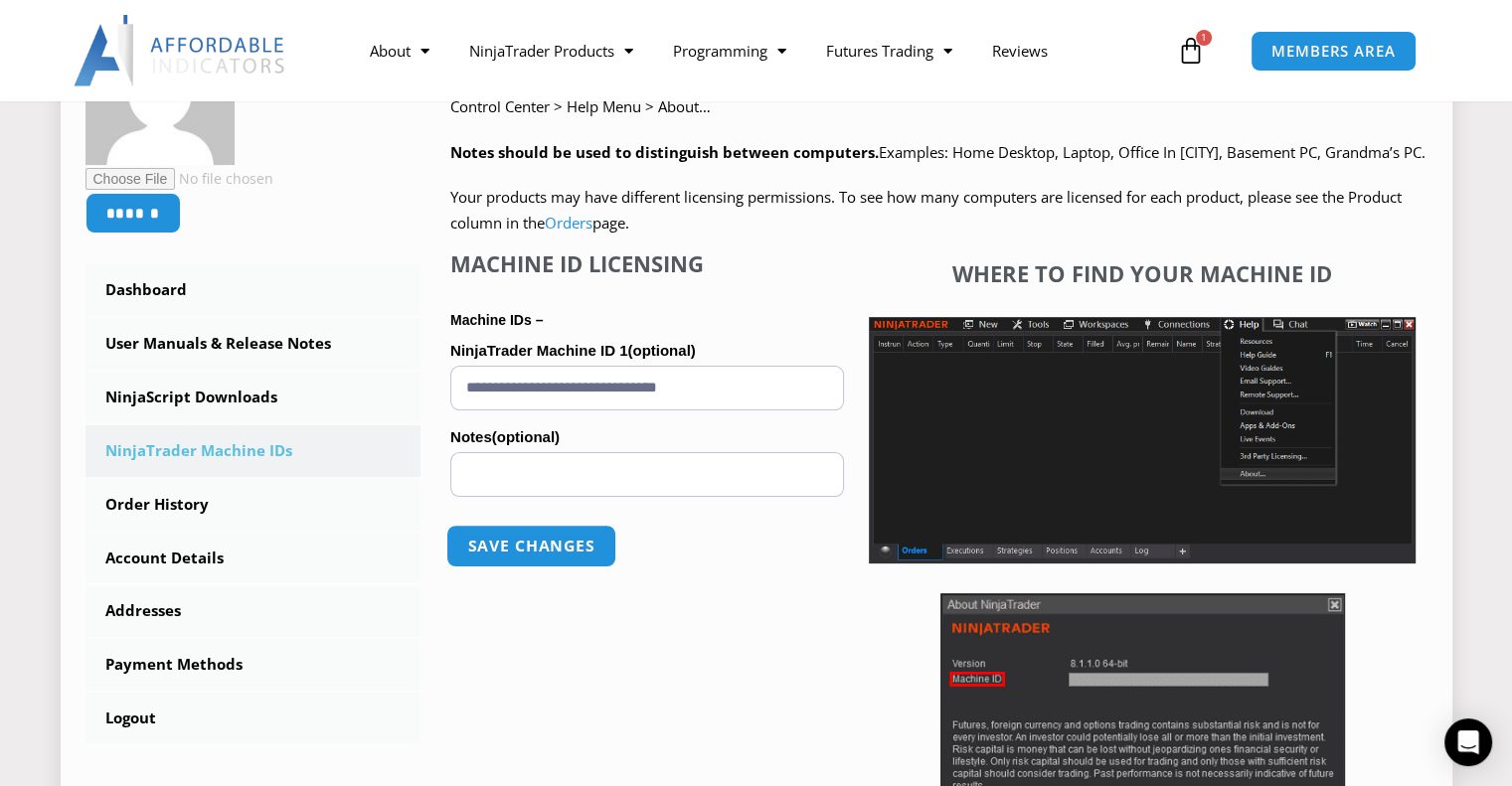 click on "Save changes" at bounding box center (531, 546) 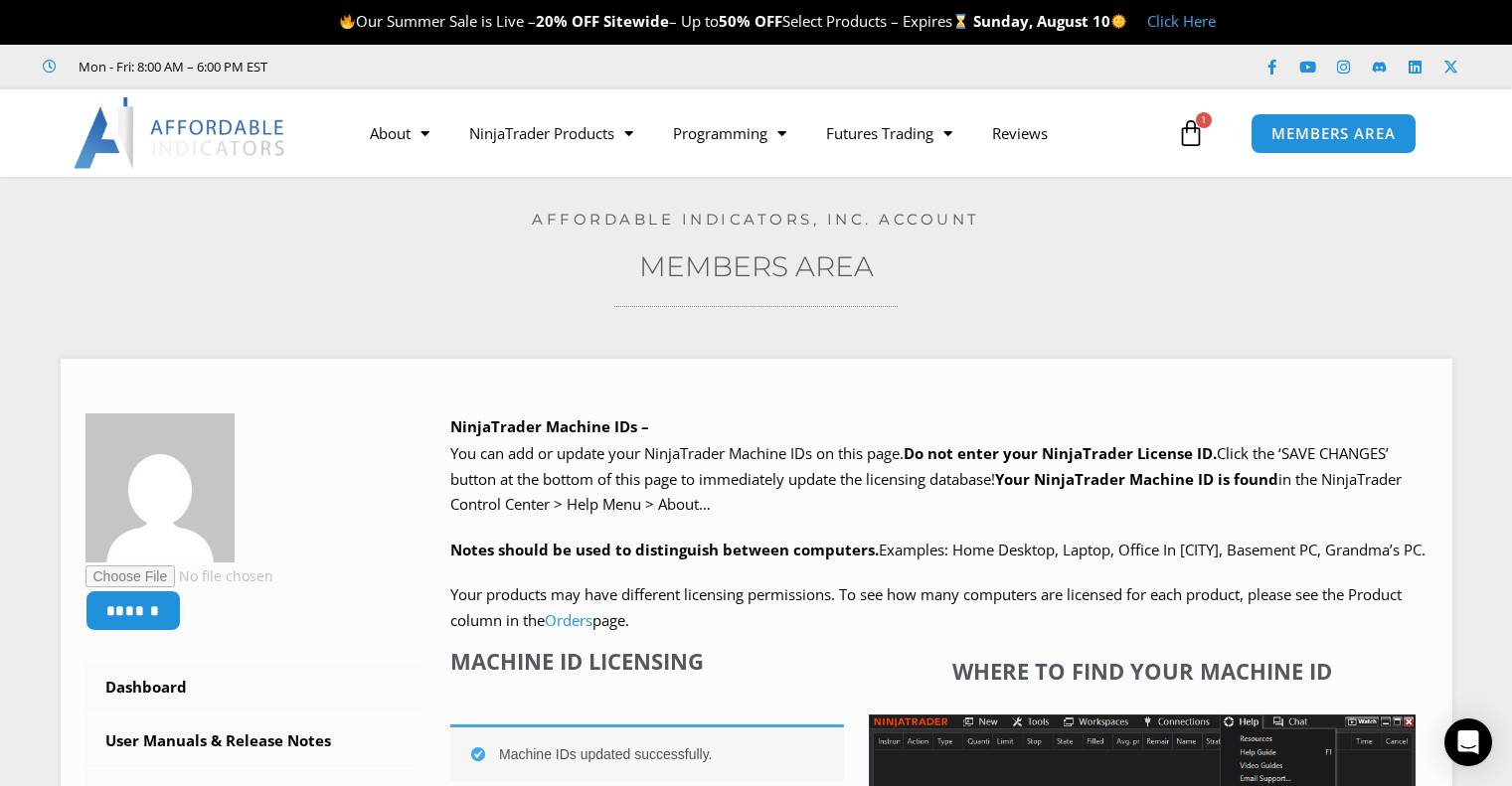 scroll, scrollTop: 0, scrollLeft: 0, axis: both 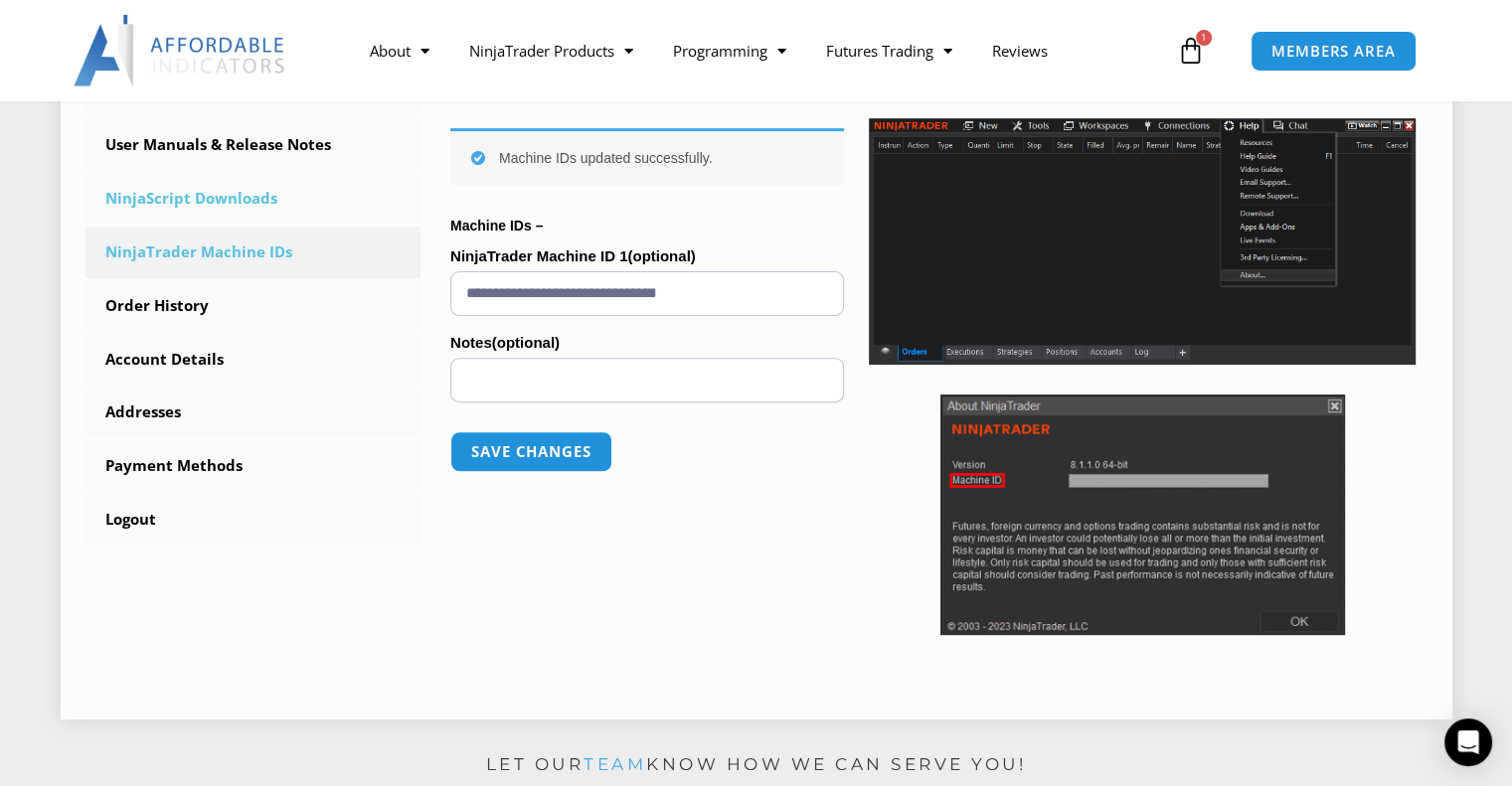 click on "NinjaScript Downloads" at bounding box center (253, 199) 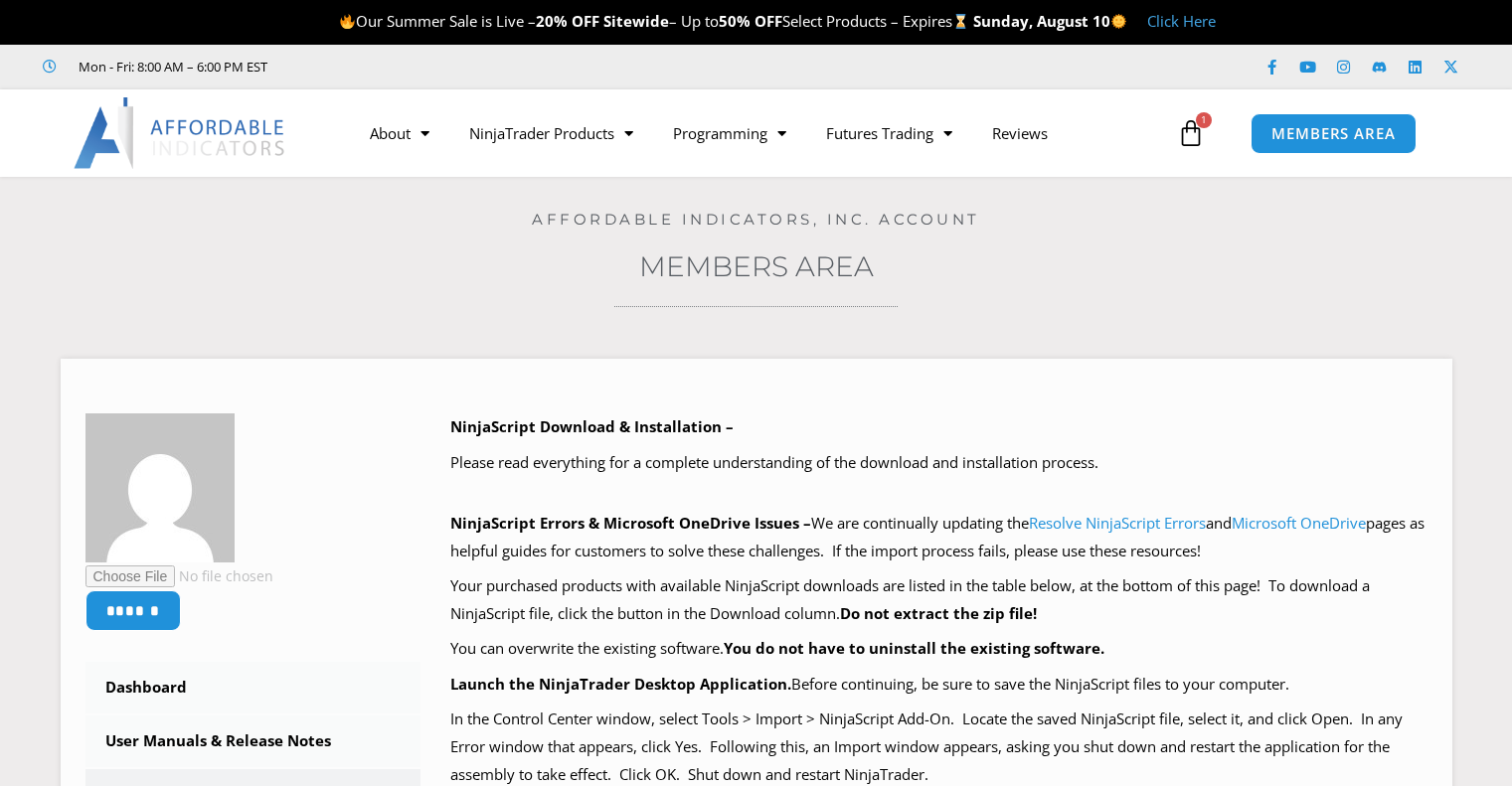 scroll, scrollTop: 0, scrollLeft: 0, axis: both 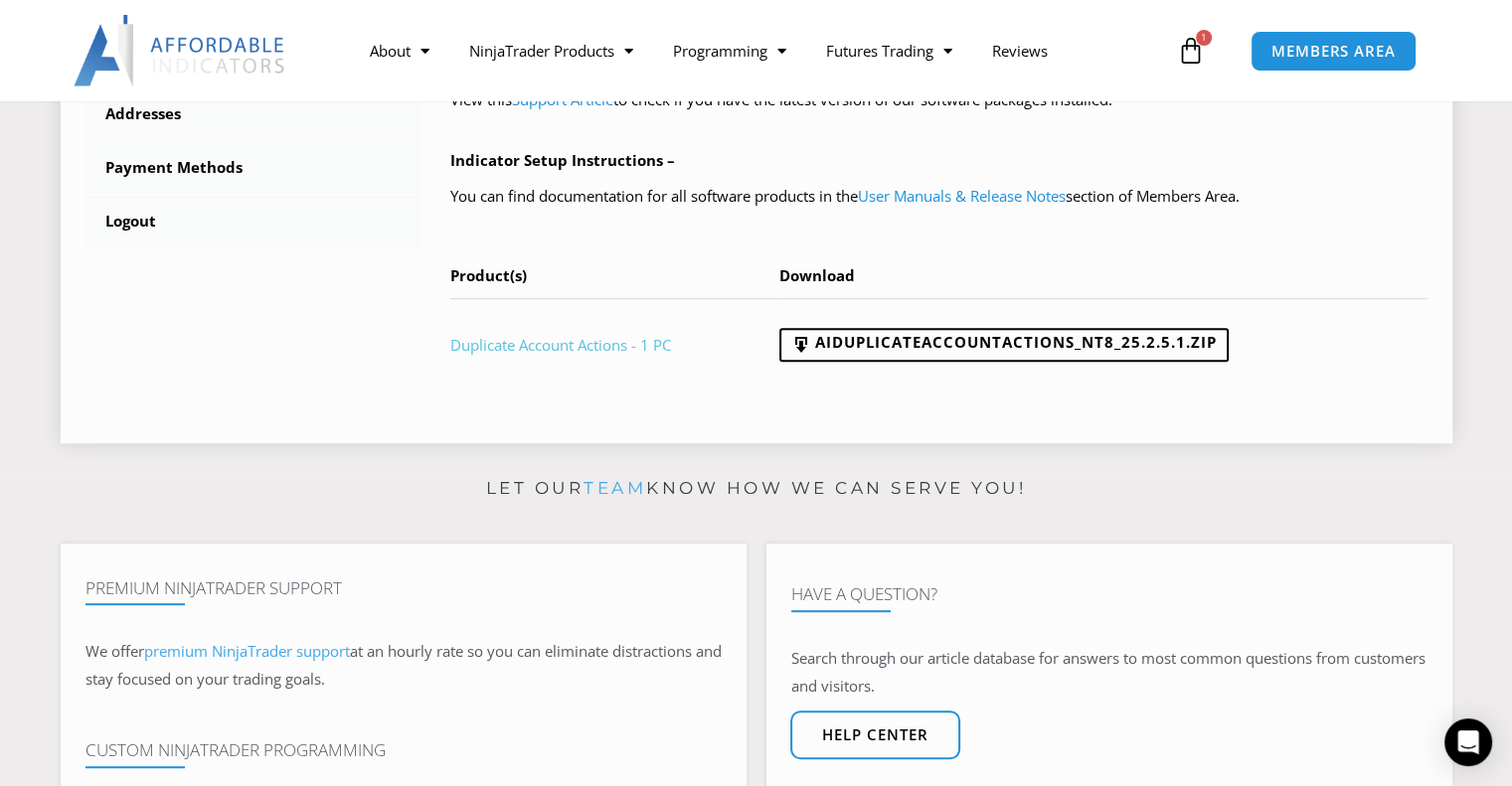 click on "Duplicate Account Actions - 1 PC" at bounding box center [561, 345] 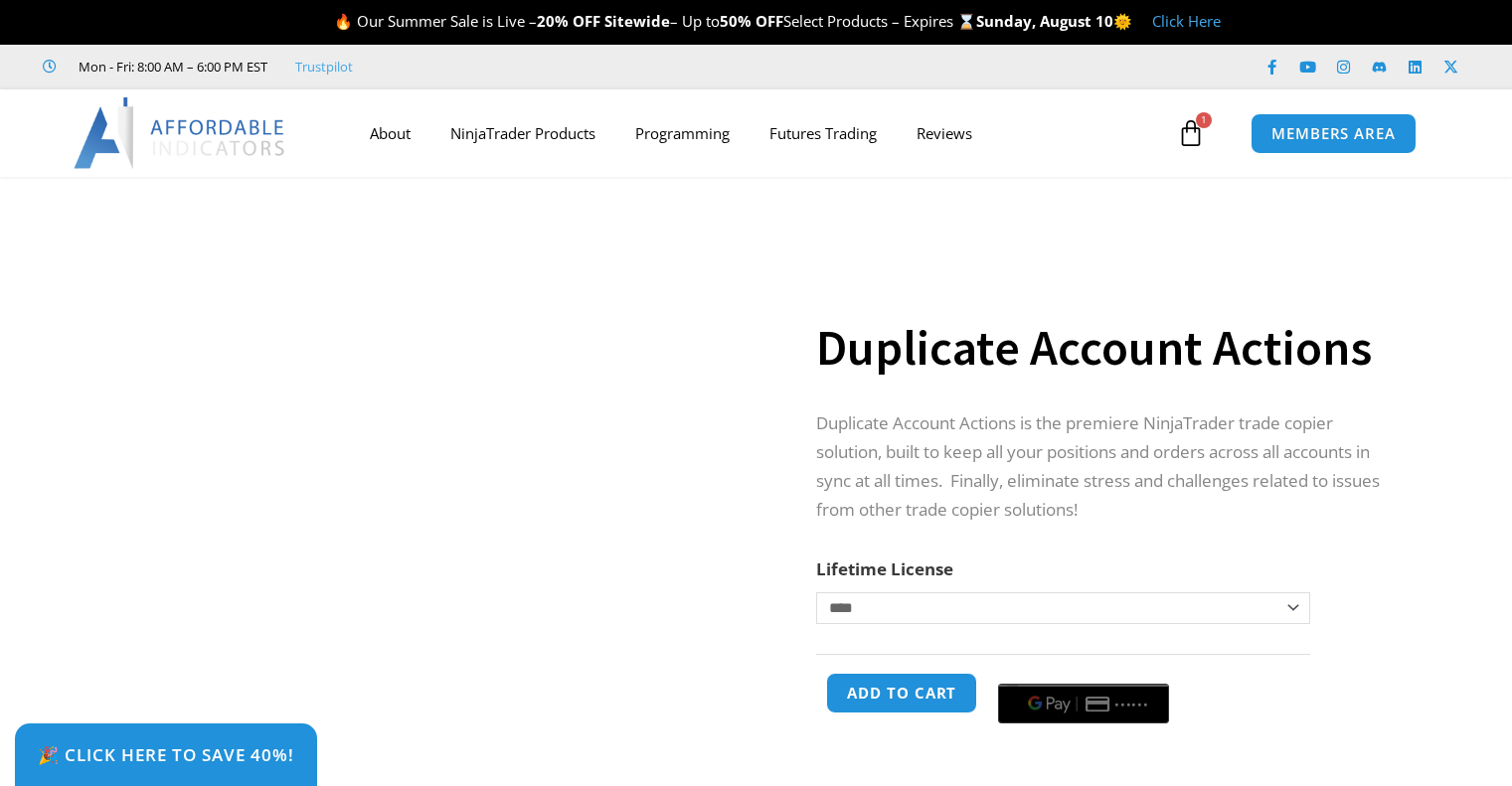 scroll, scrollTop: 0, scrollLeft: 0, axis: both 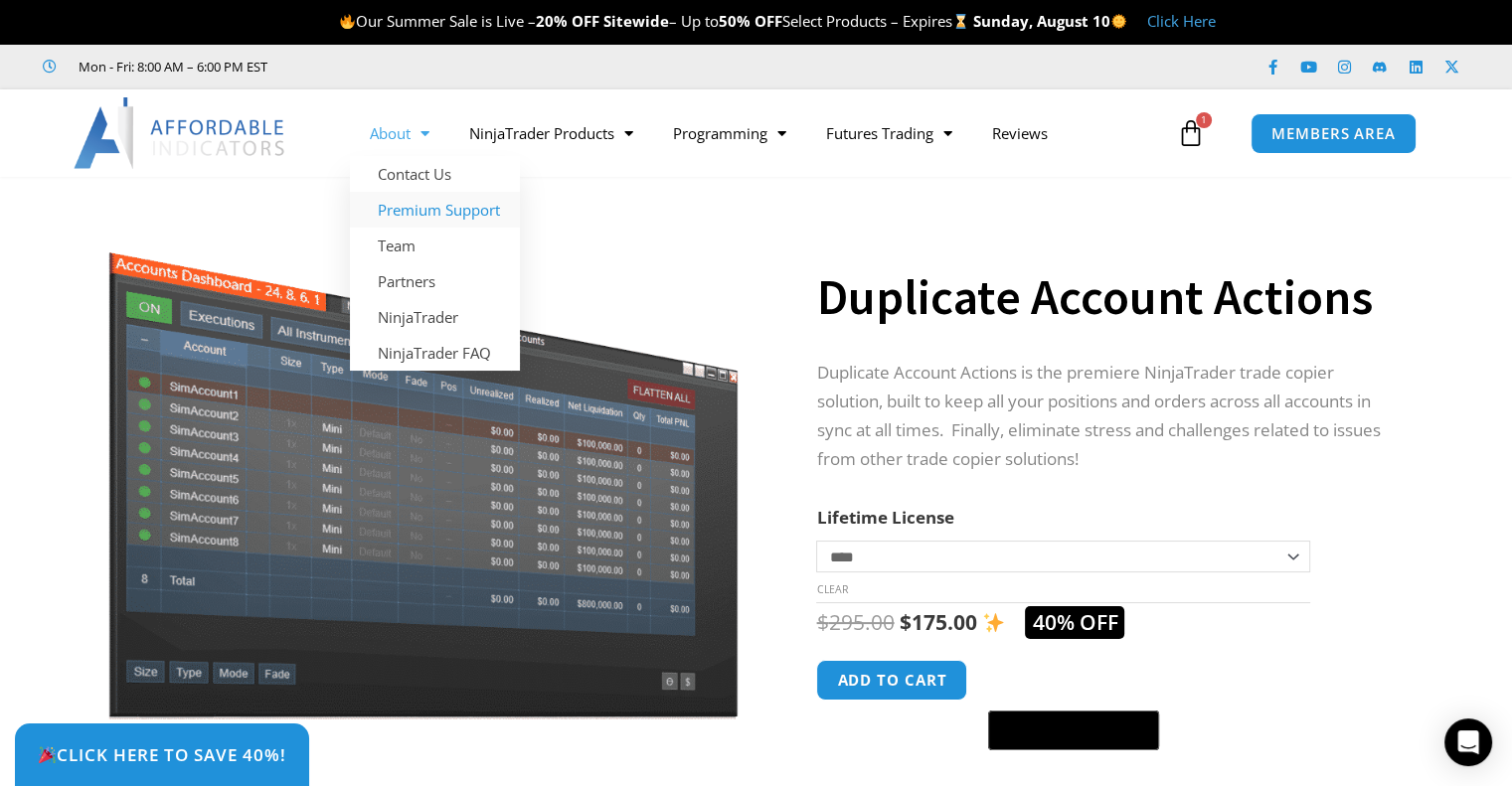 click on "Premium Support" 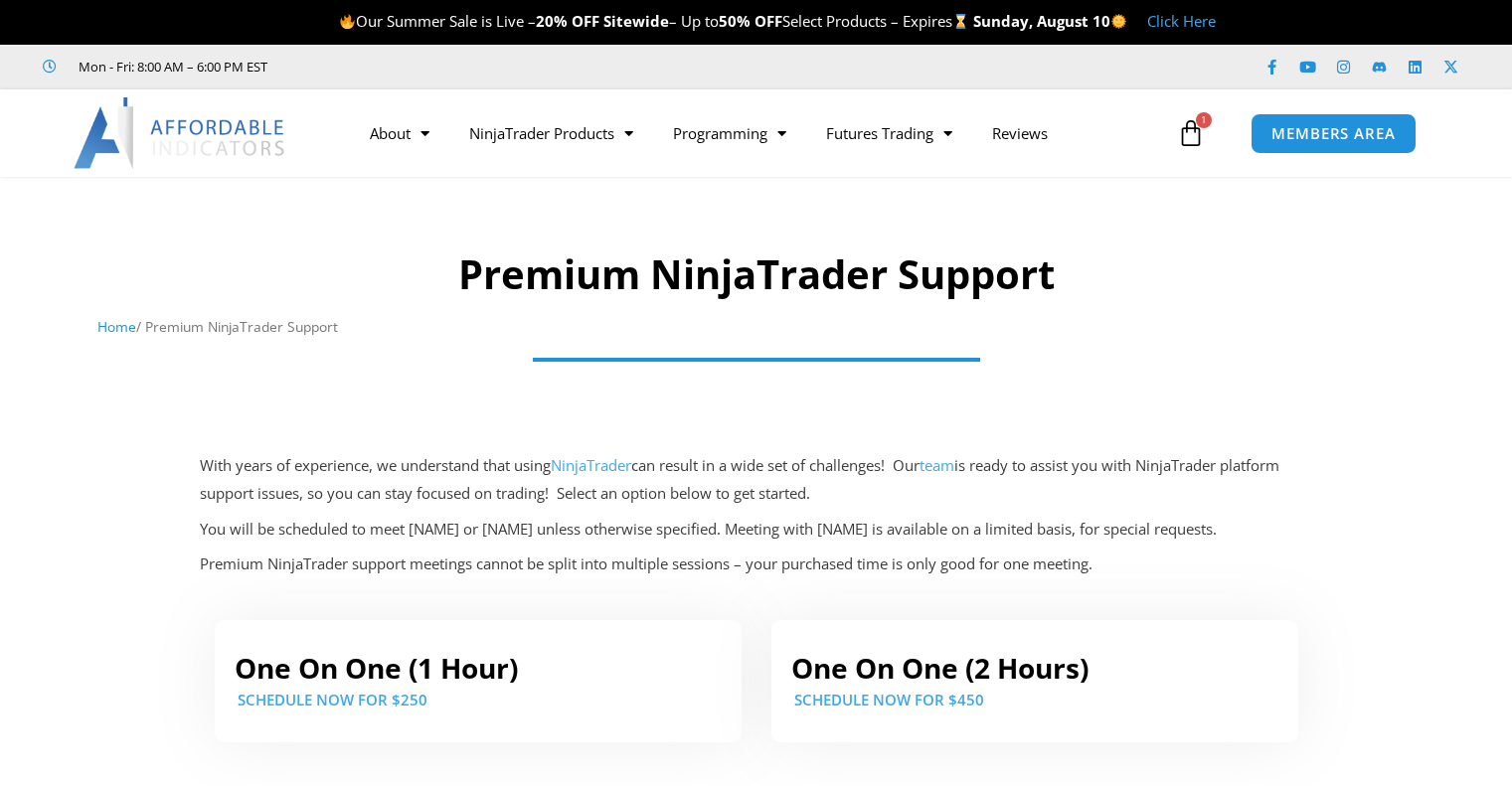 scroll, scrollTop: 0, scrollLeft: 0, axis: both 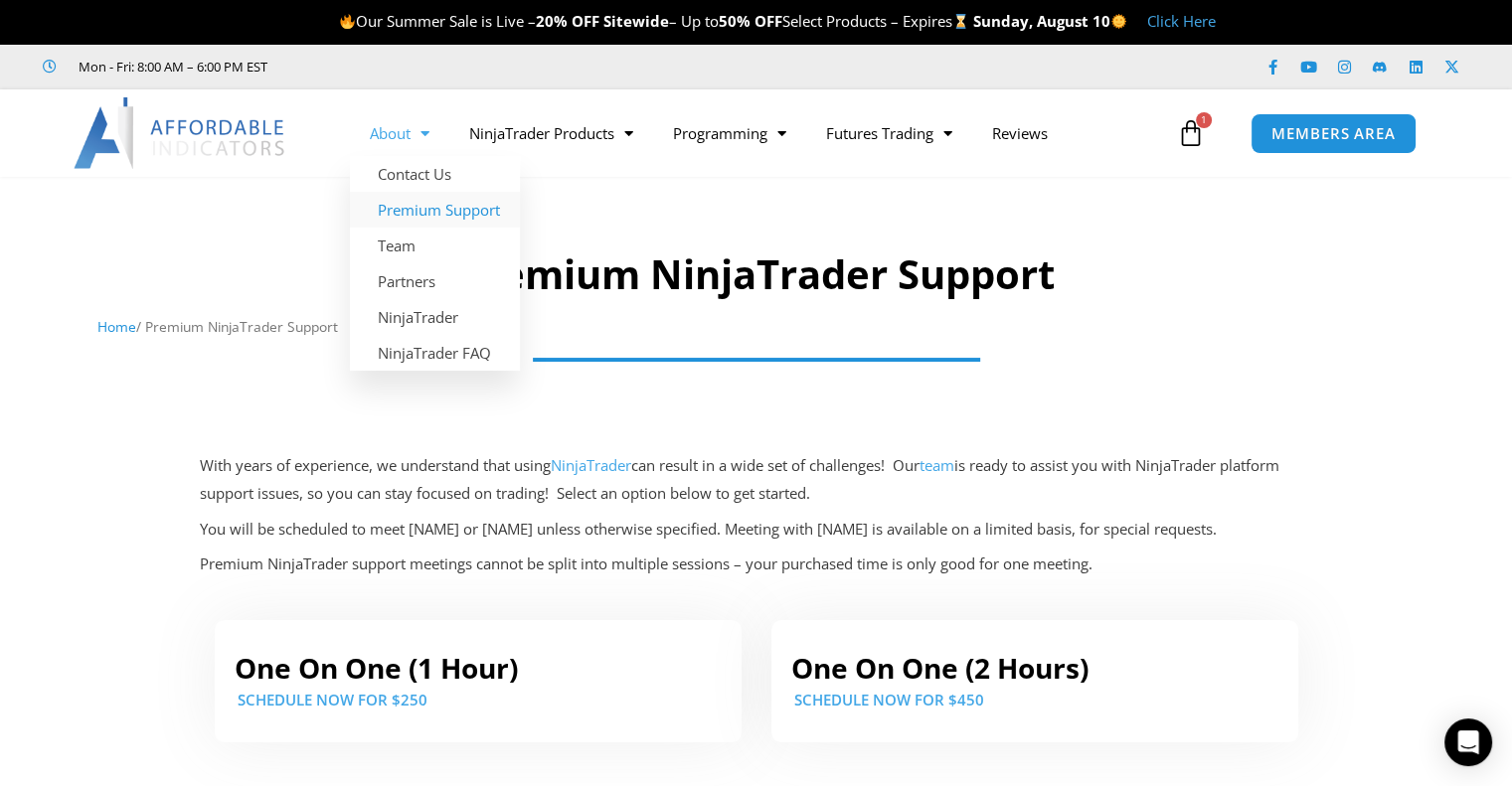 click on "About" 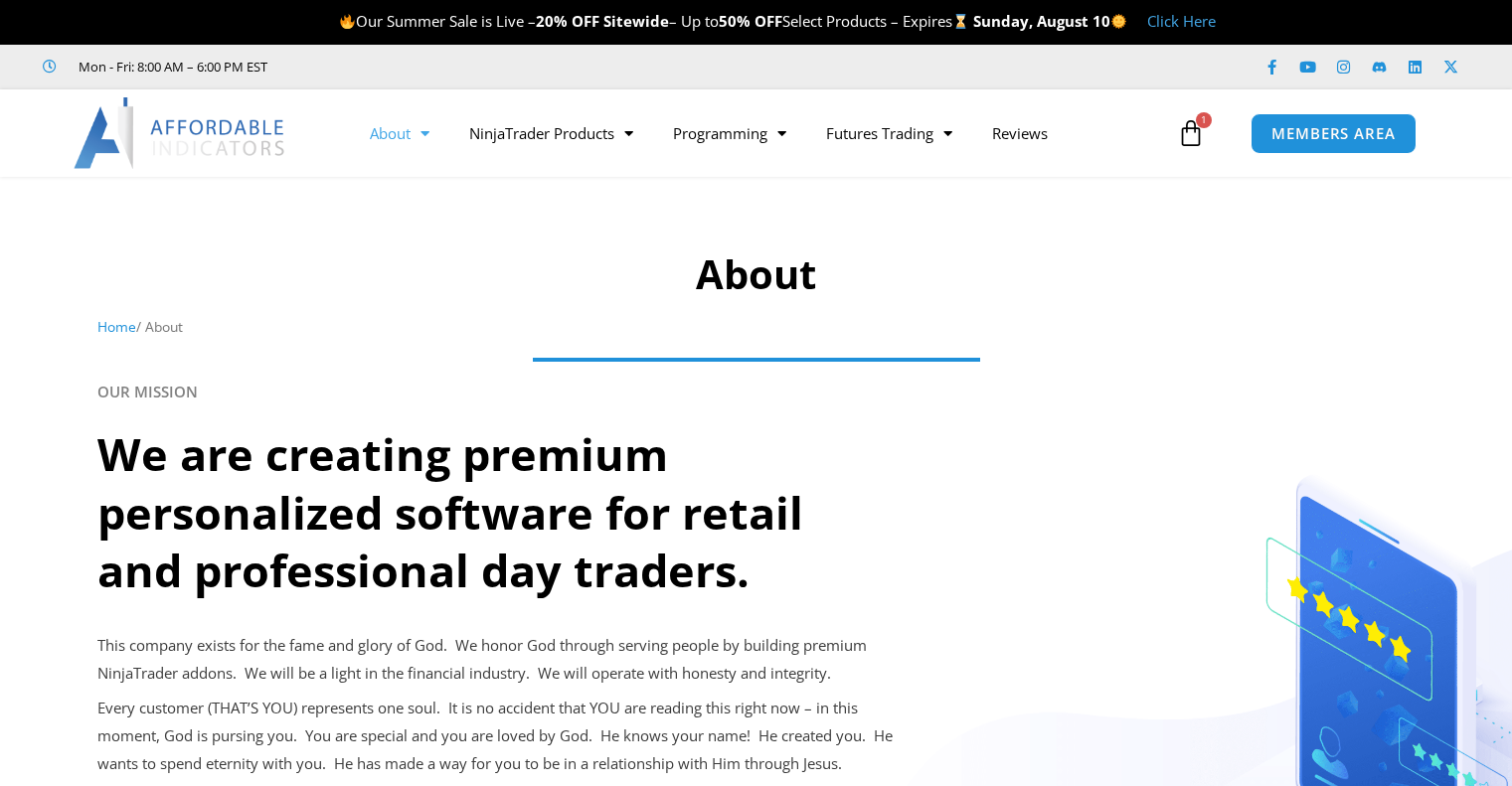 scroll, scrollTop: 0, scrollLeft: 0, axis: both 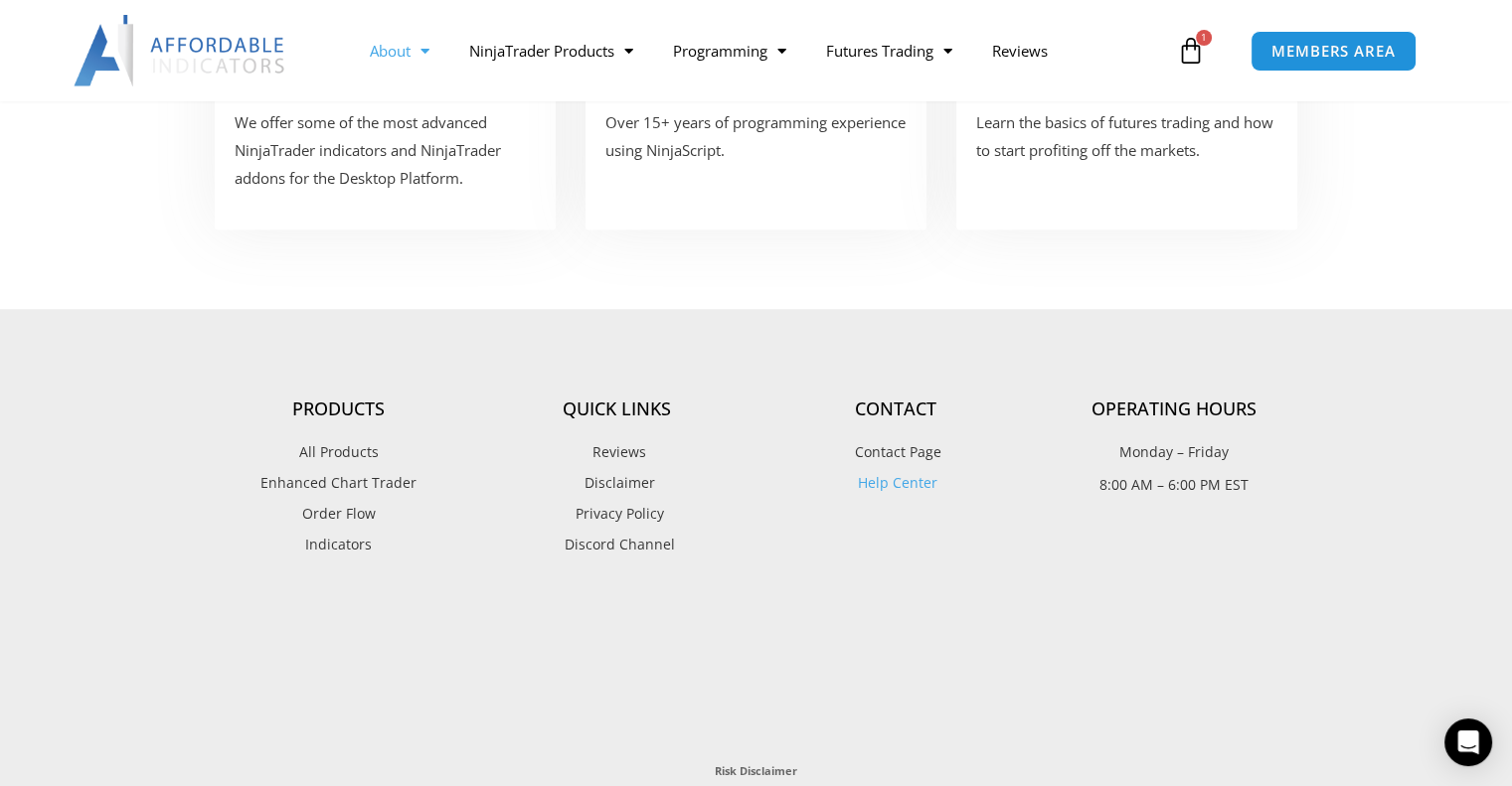 click on "Indicators" at bounding box center [338, 545] 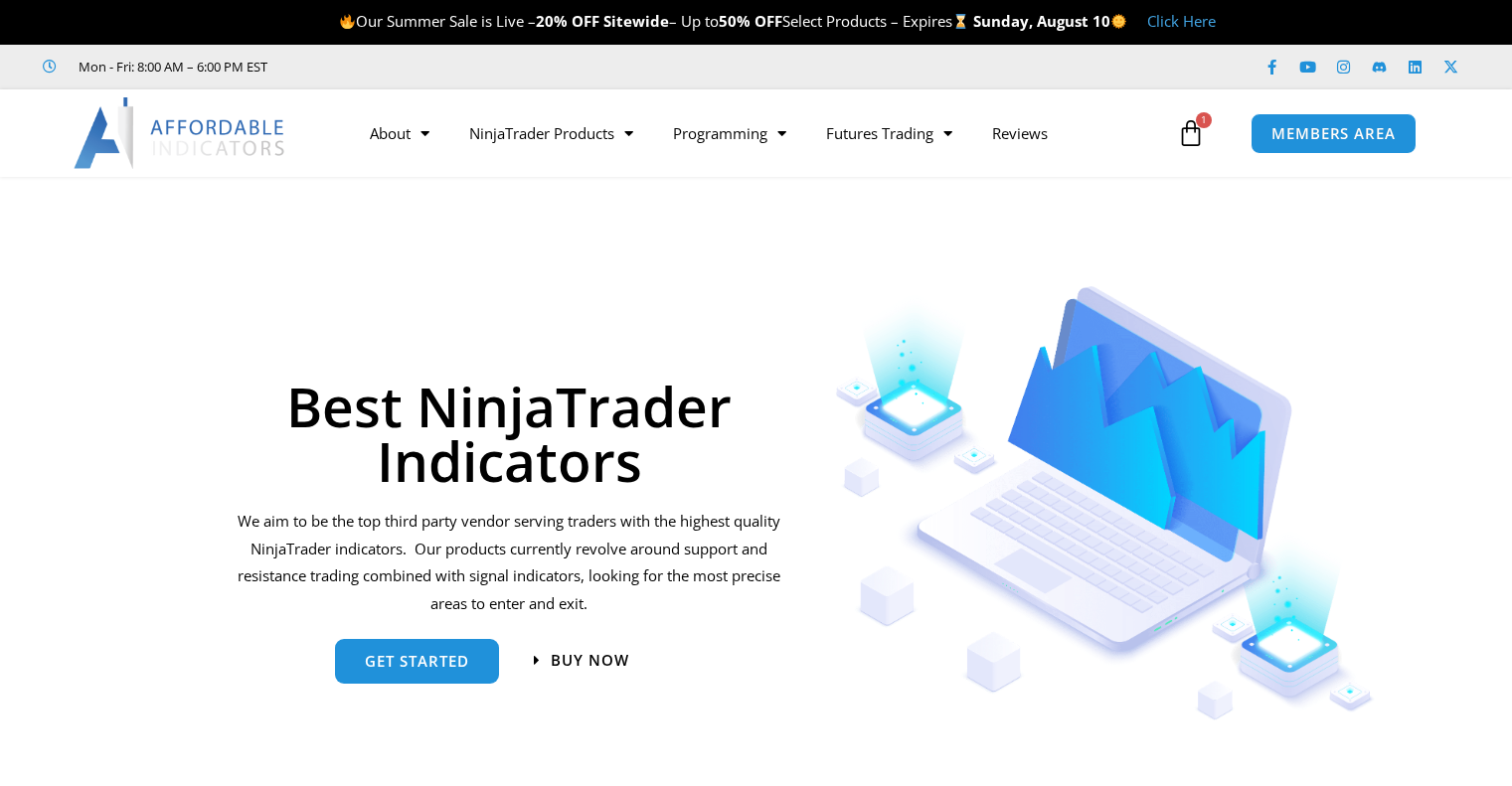 scroll, scrollTop: 0, scrollLeft: 0, axis: both 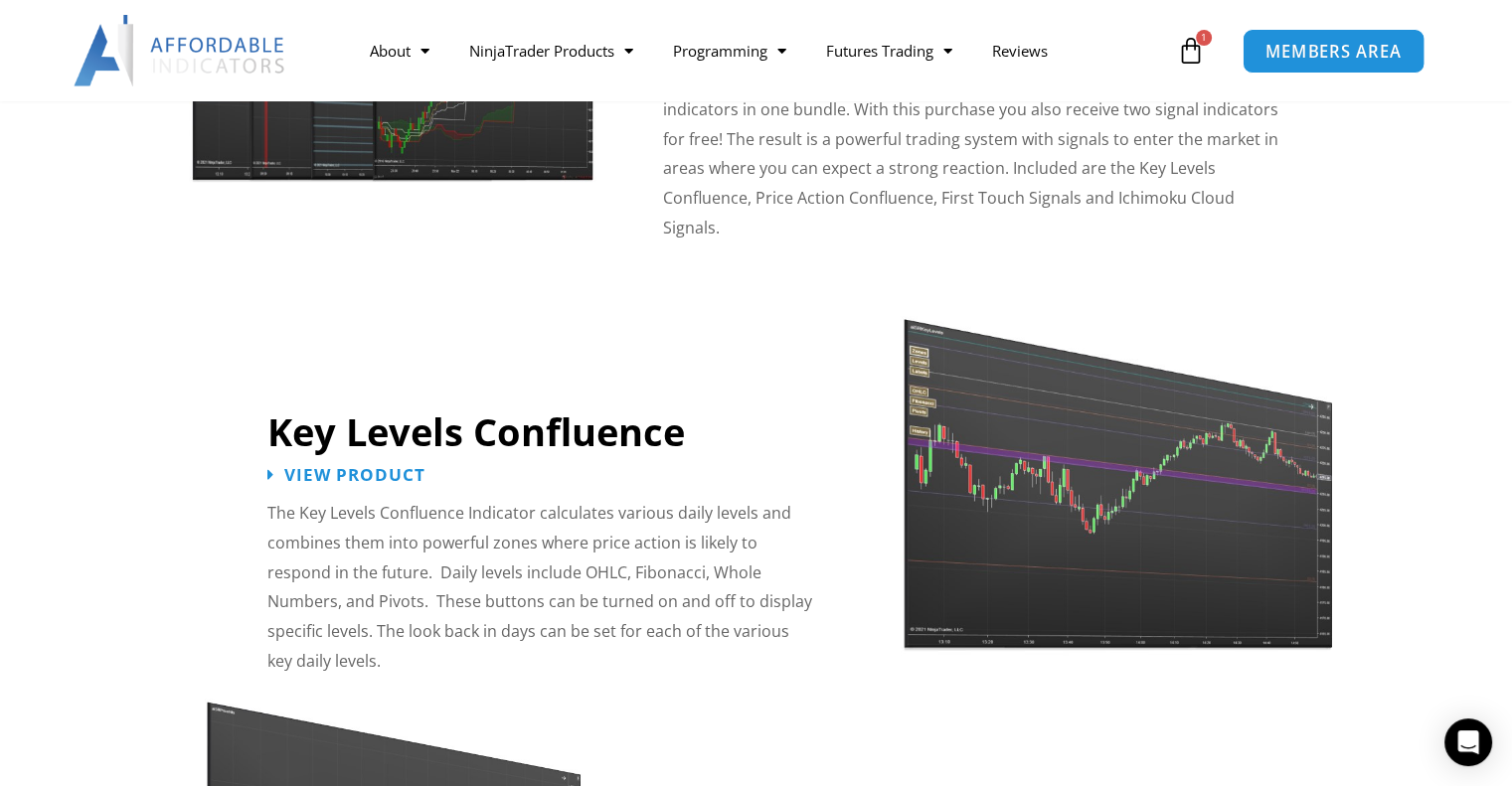 click on "MEMBERS AREA" at bounding box center [1333, 51] 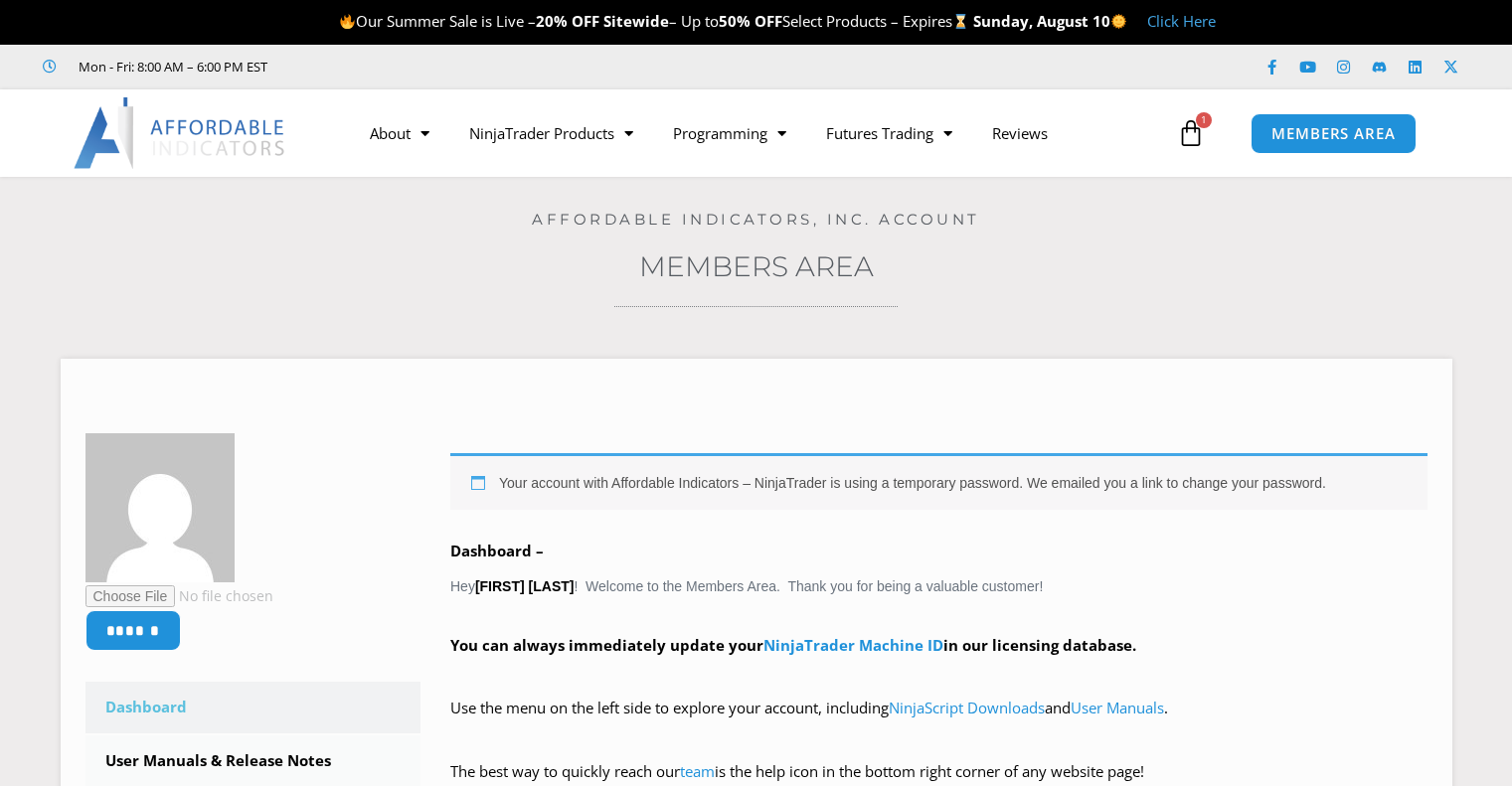 scroll, scrollTop: 0, scrollLeft: 0, axis: both 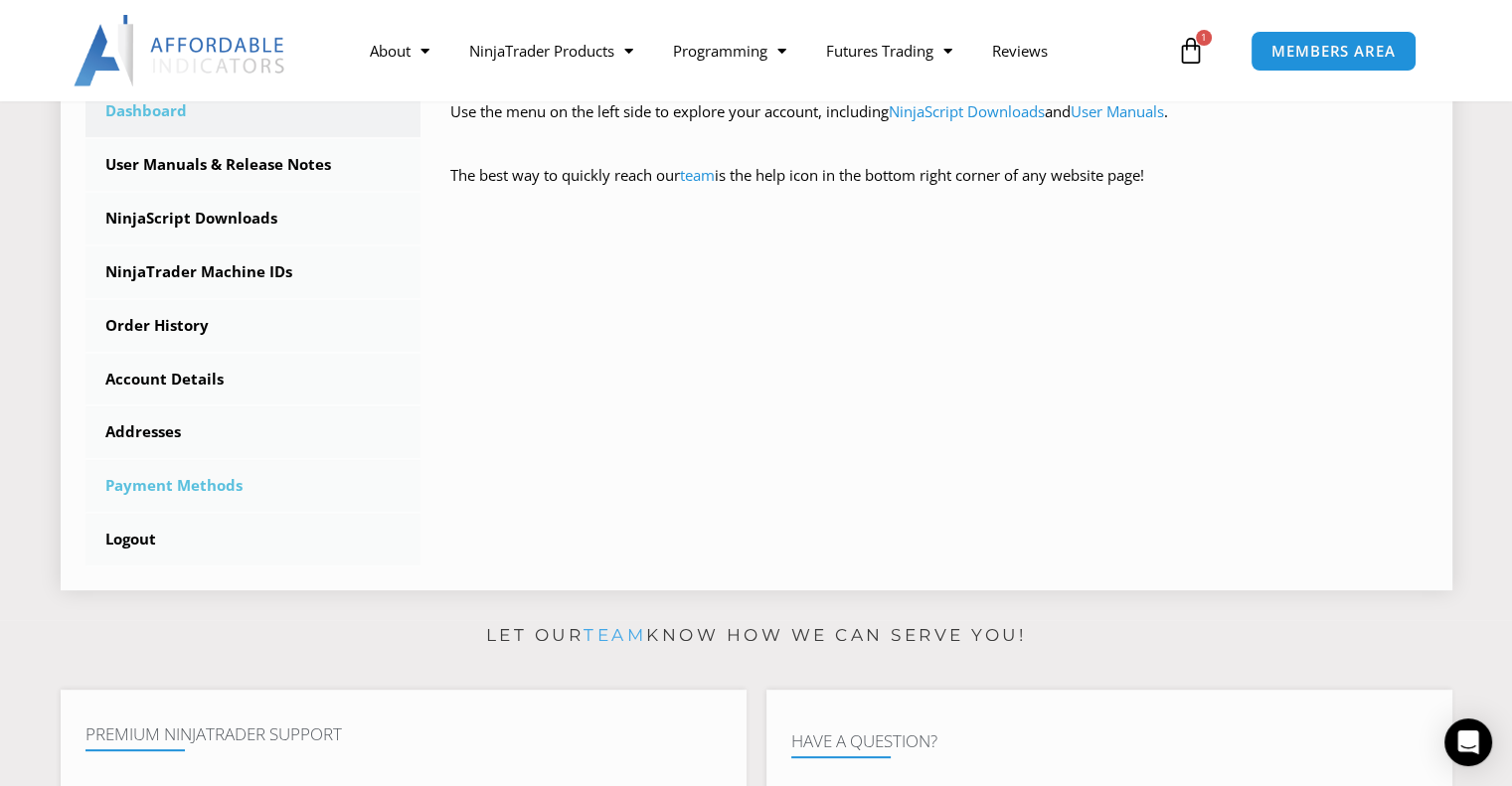 click on "Payment Methods" at bounding box center [253, 486] 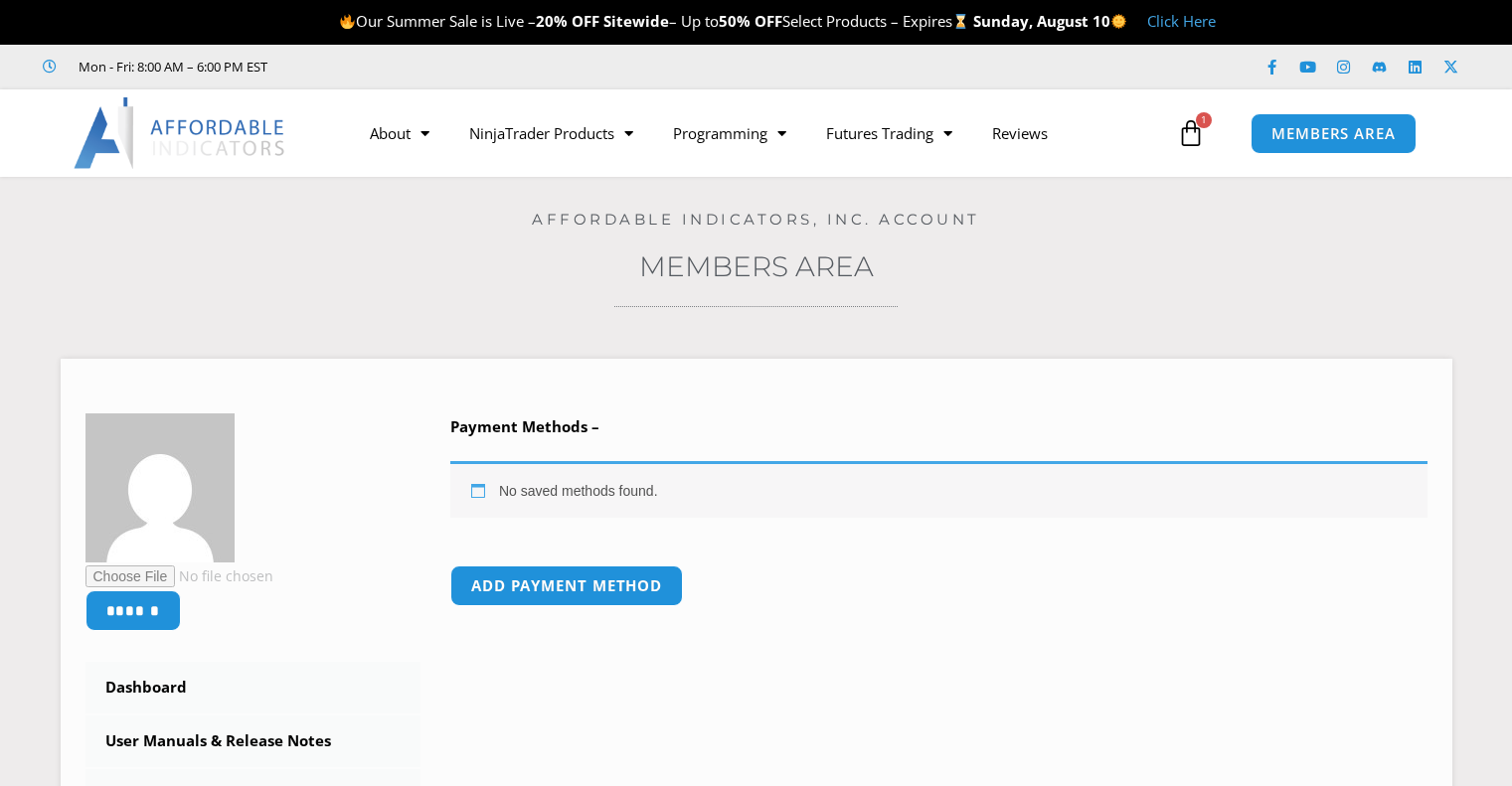 scroll, scrollTop: 0, scrollLeft: 0, axis: both 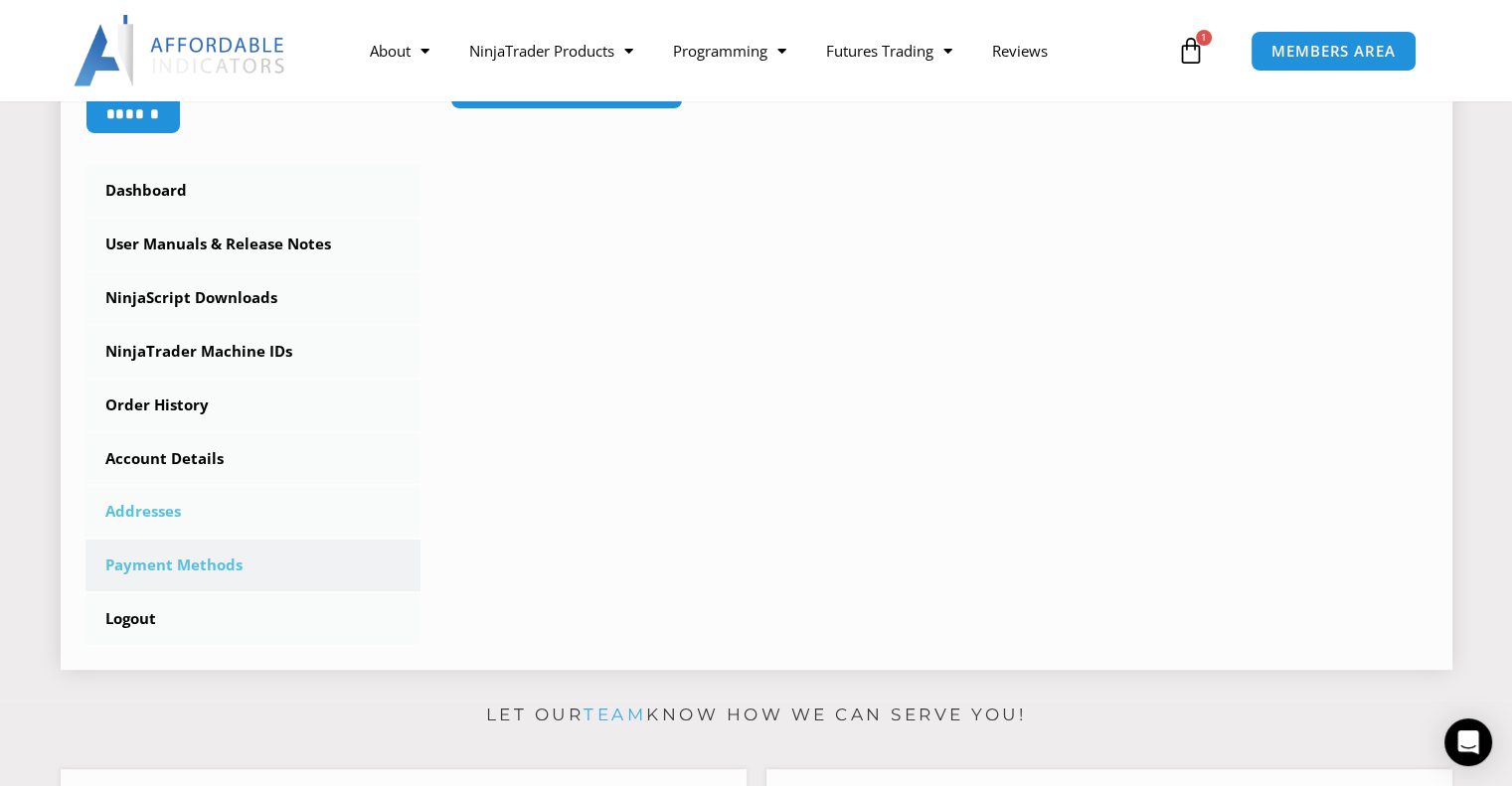click on "Addresses" at bounding box center [253, 512] 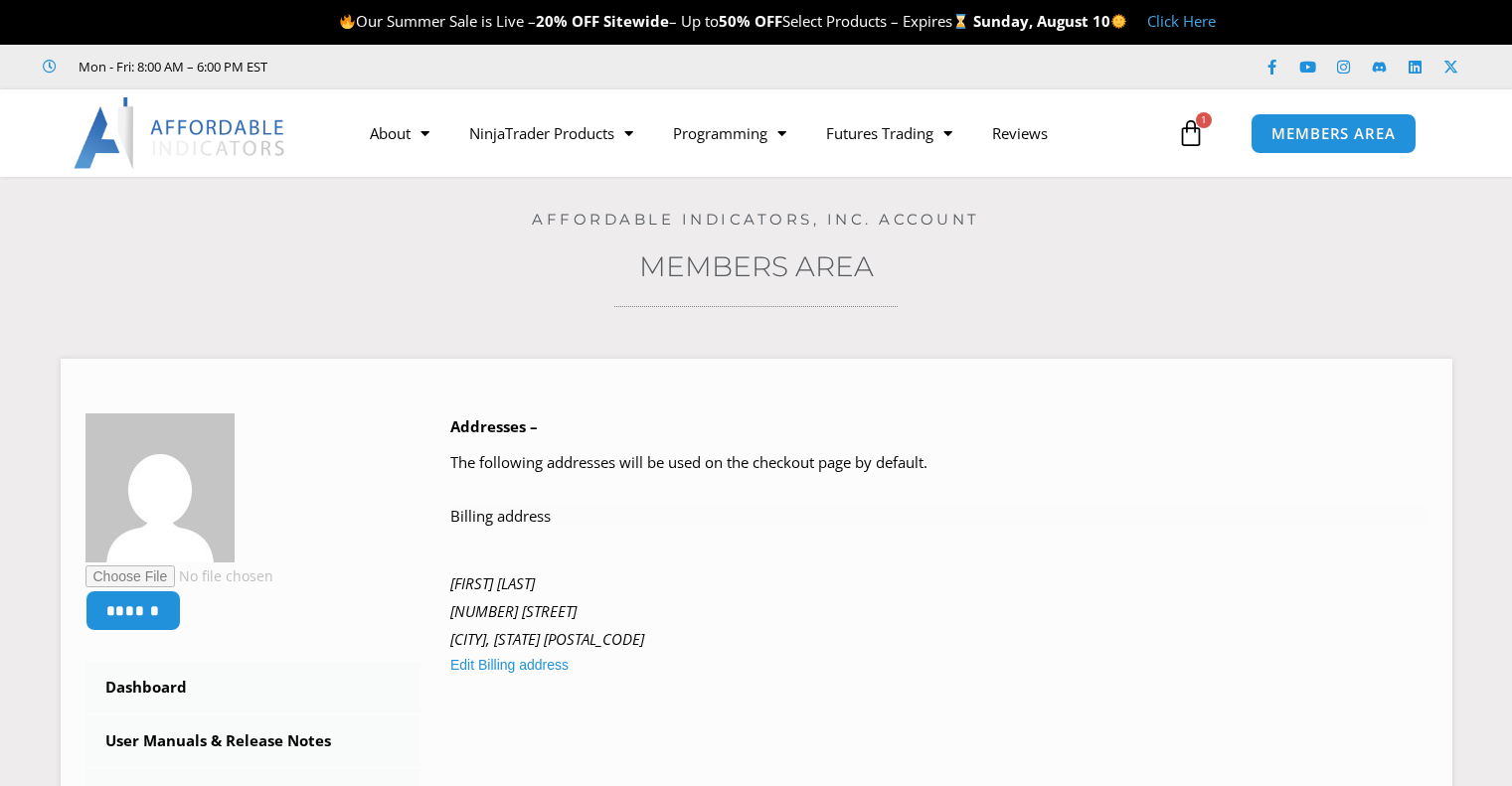 scroll, scrollTop: 0, scrollLeft: 0, axis: both 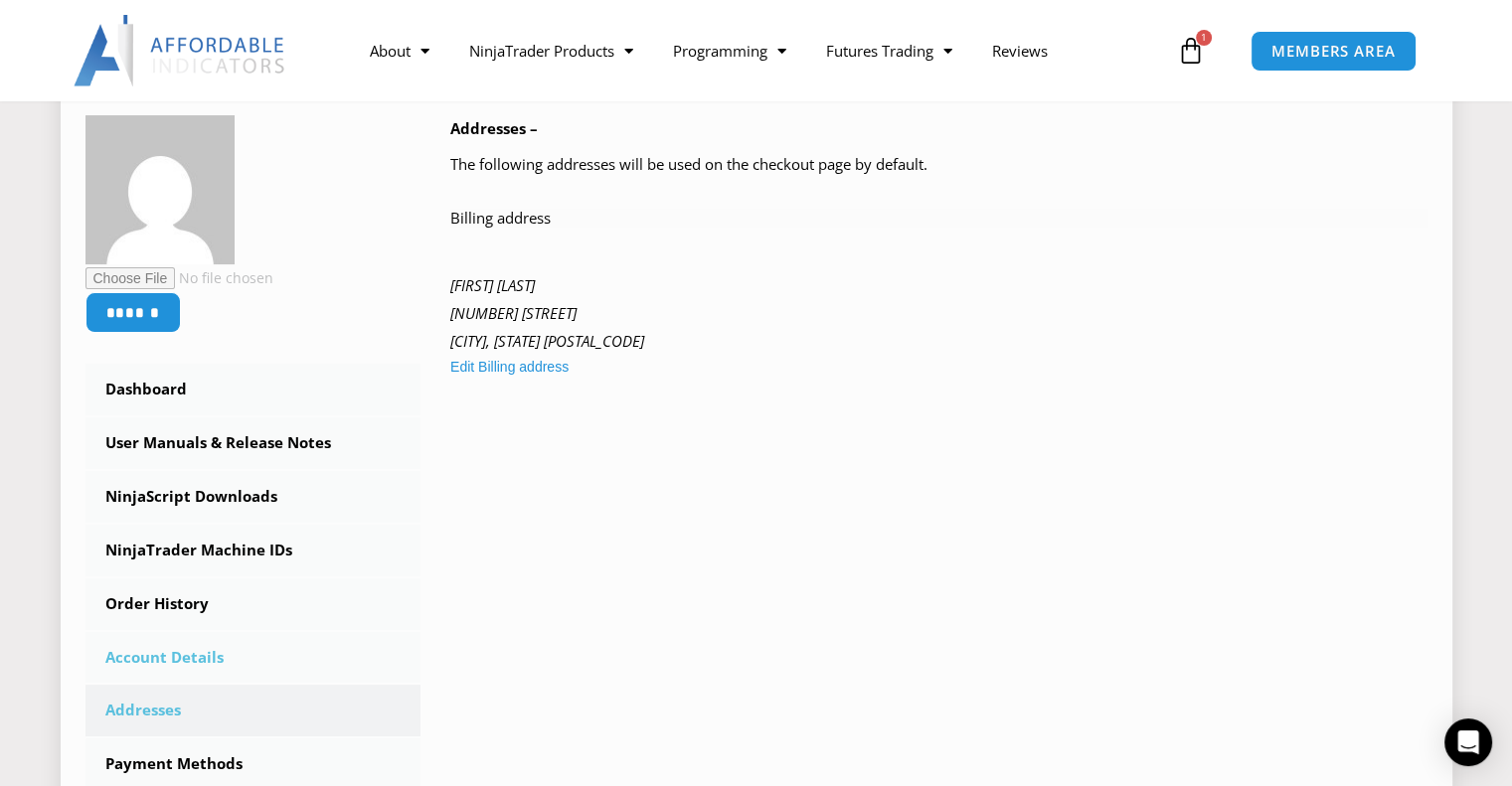 click on "Account Details" at bounding box center [253, 658] 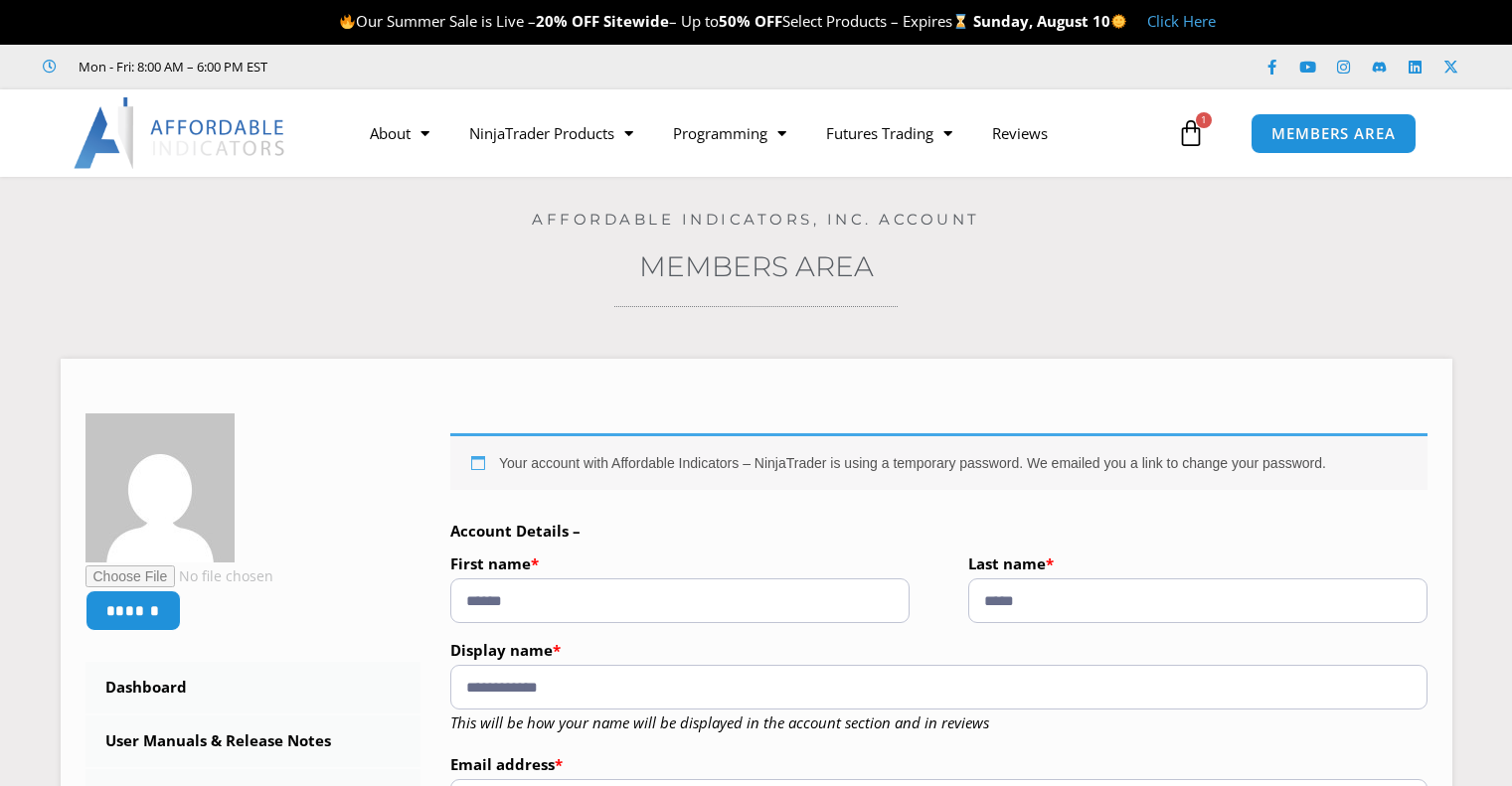 scroll, scrollTop: 0, scrollLeft: 0, axis: both 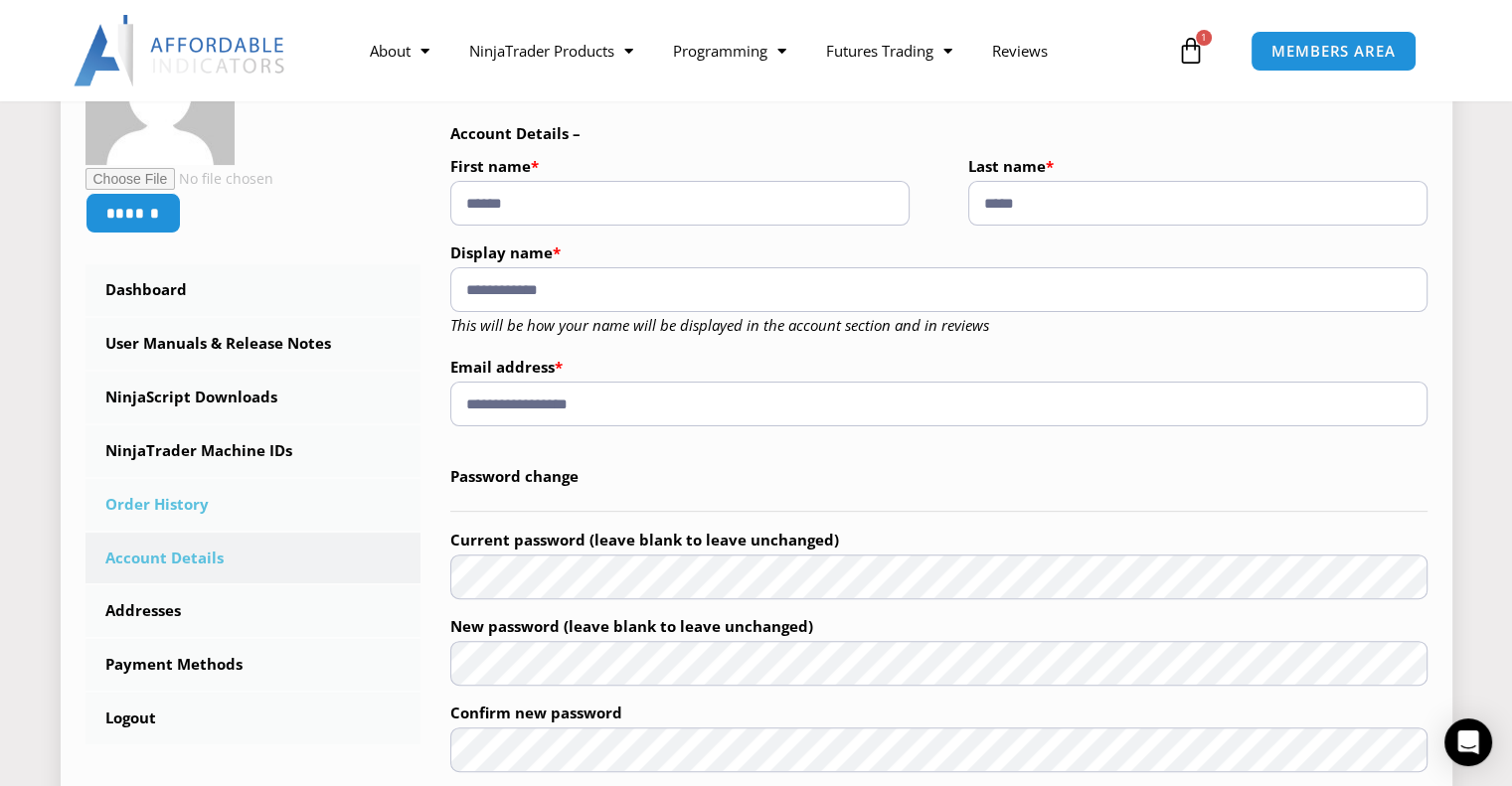 click on "Order History" at bounding box center (253, 505) 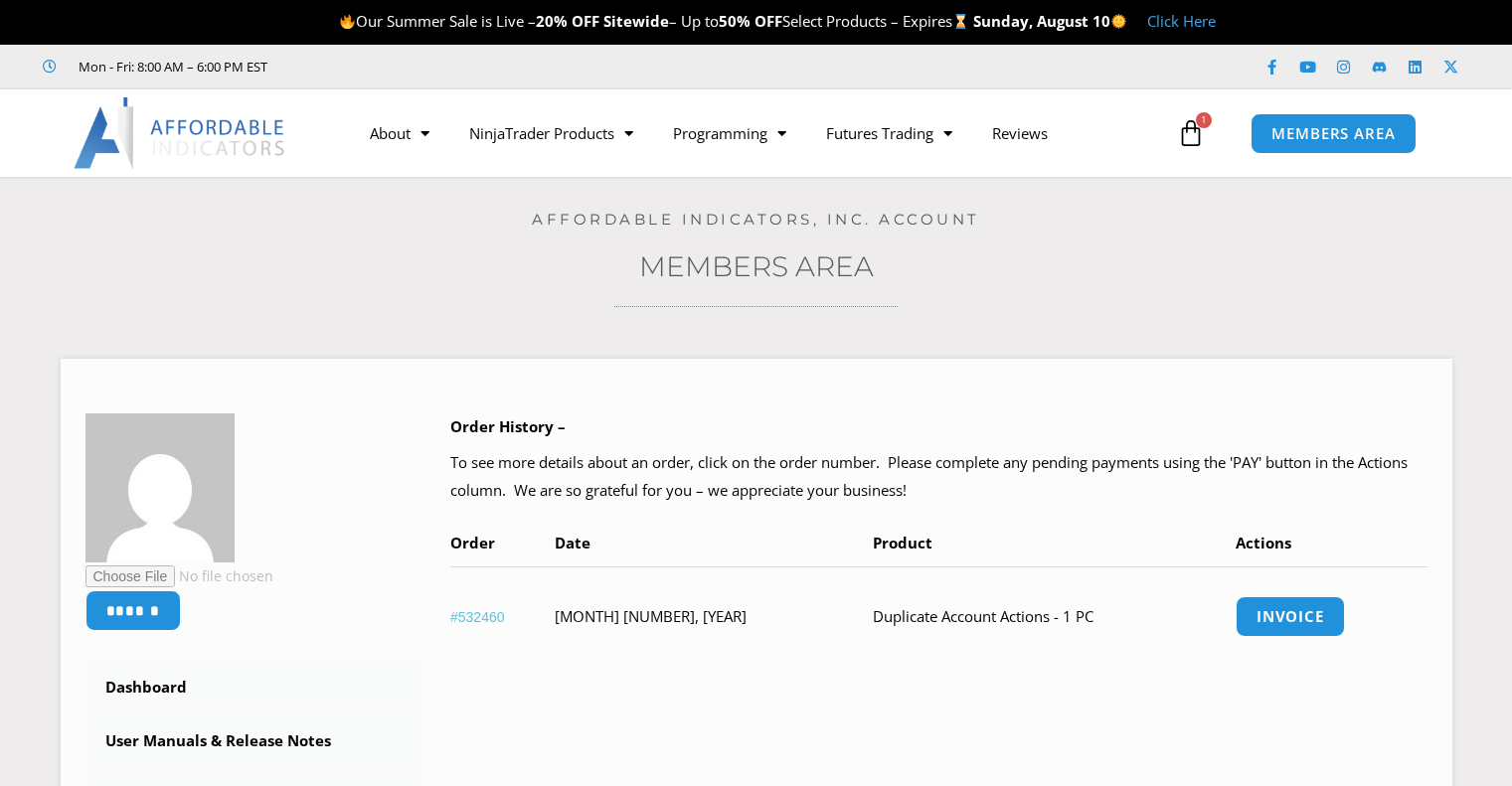 scroll, scrollTop: 0, scrollLeft: 0, axis: both 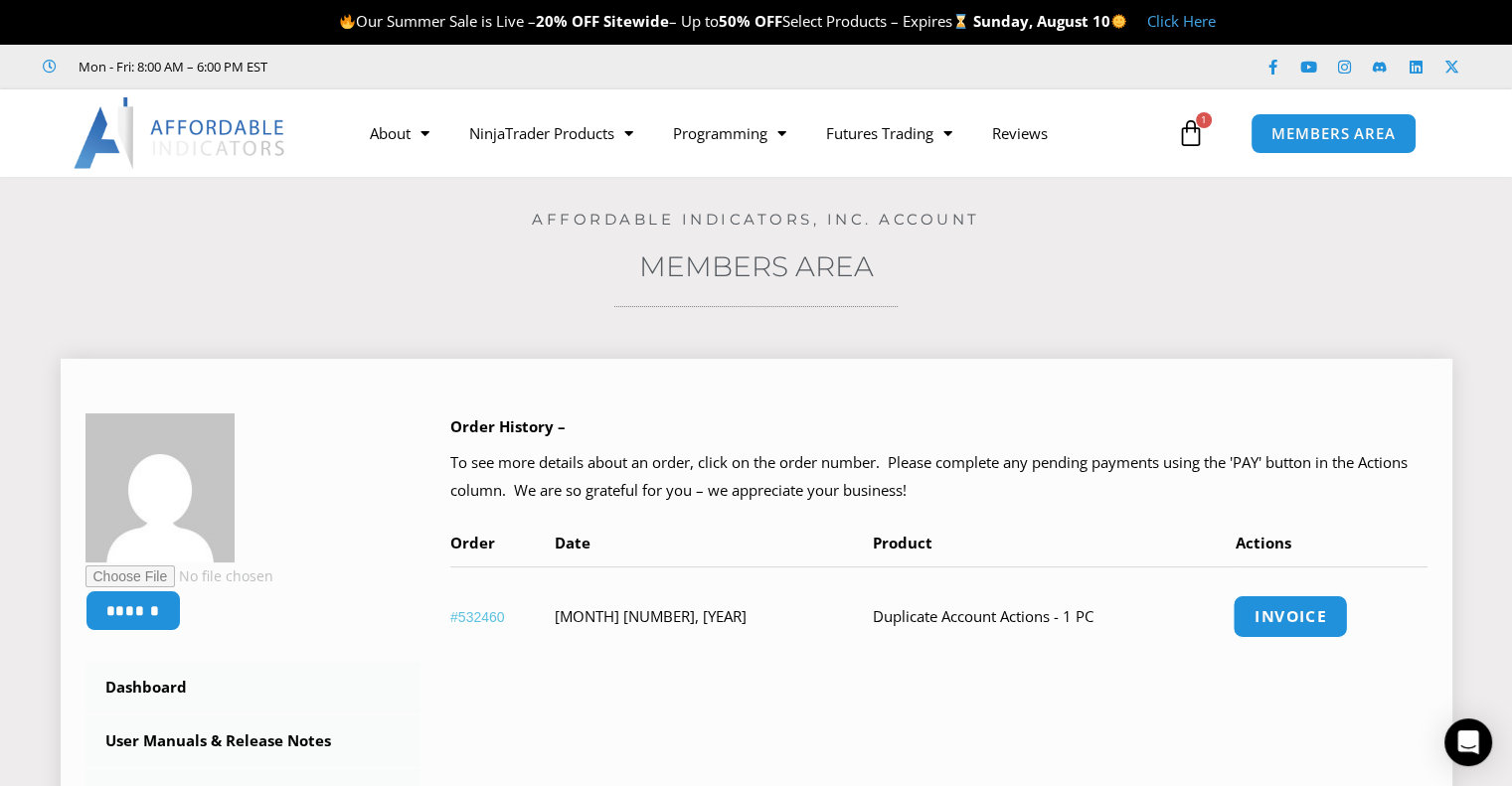 click on "Invoice" at bounding box center [1290, 616] 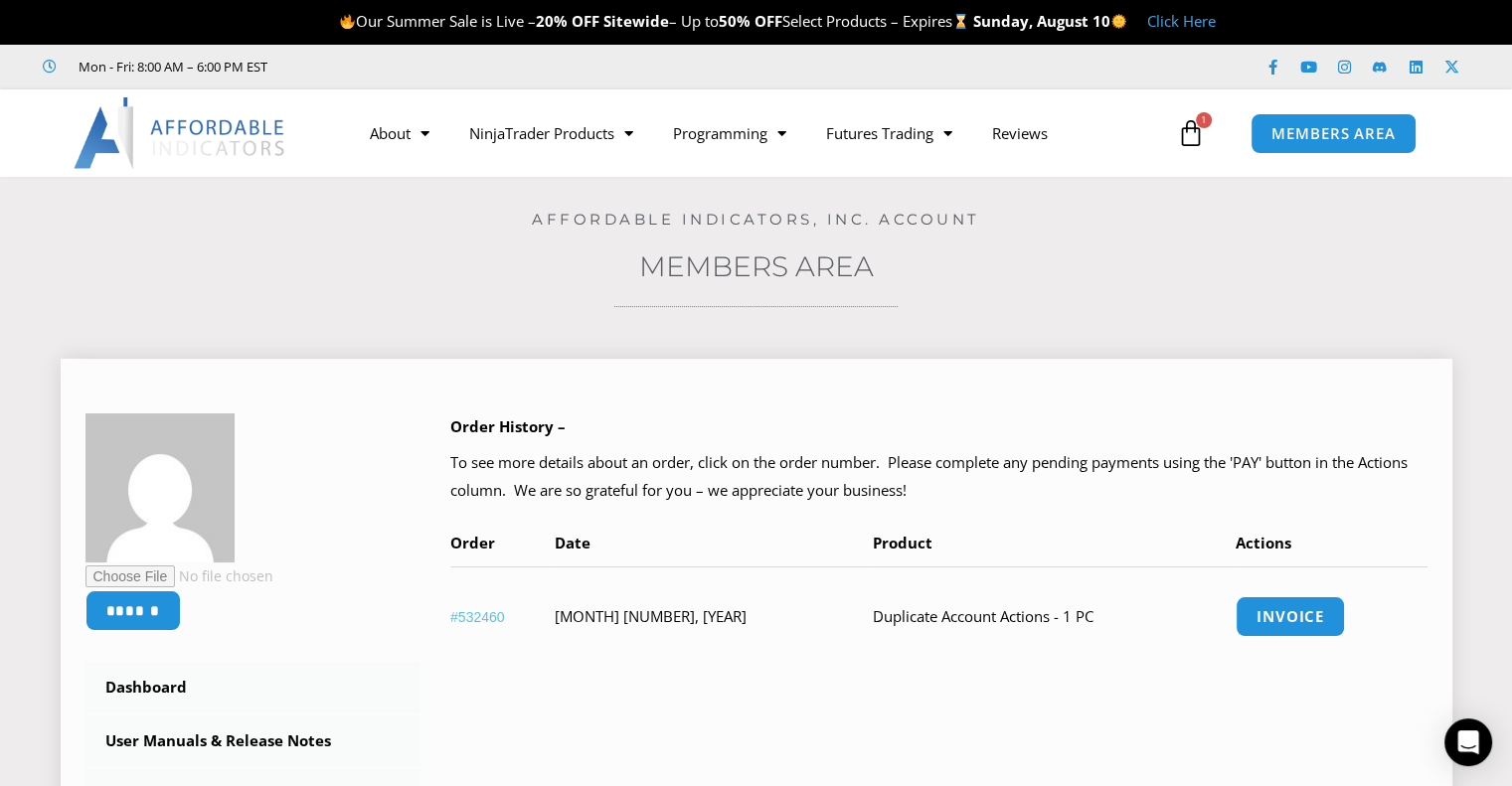 click on "#532460" at bounding box center (477, 617) 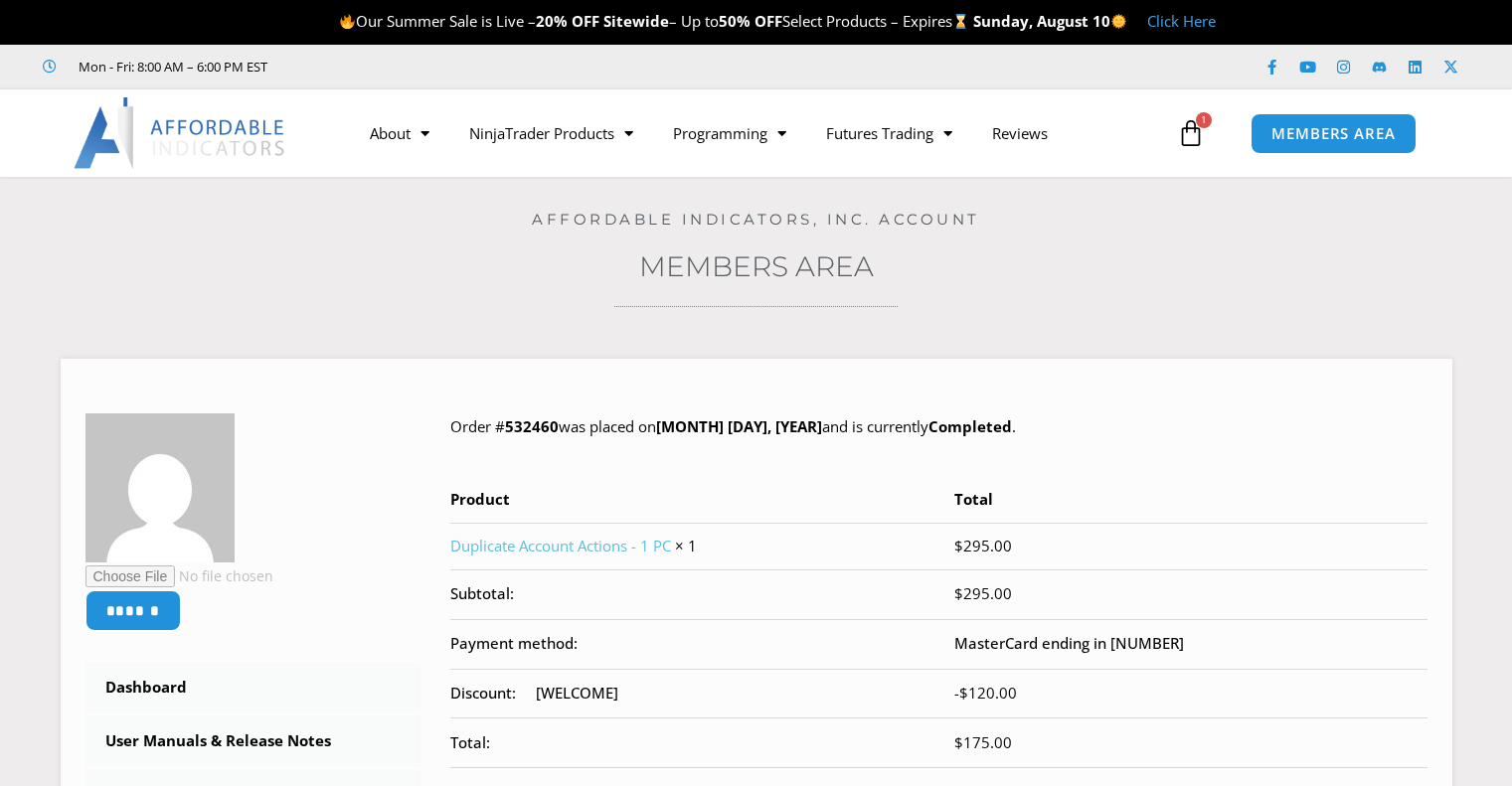 scroll, scrollTop: 0, scrollLeft: 0, axis: both 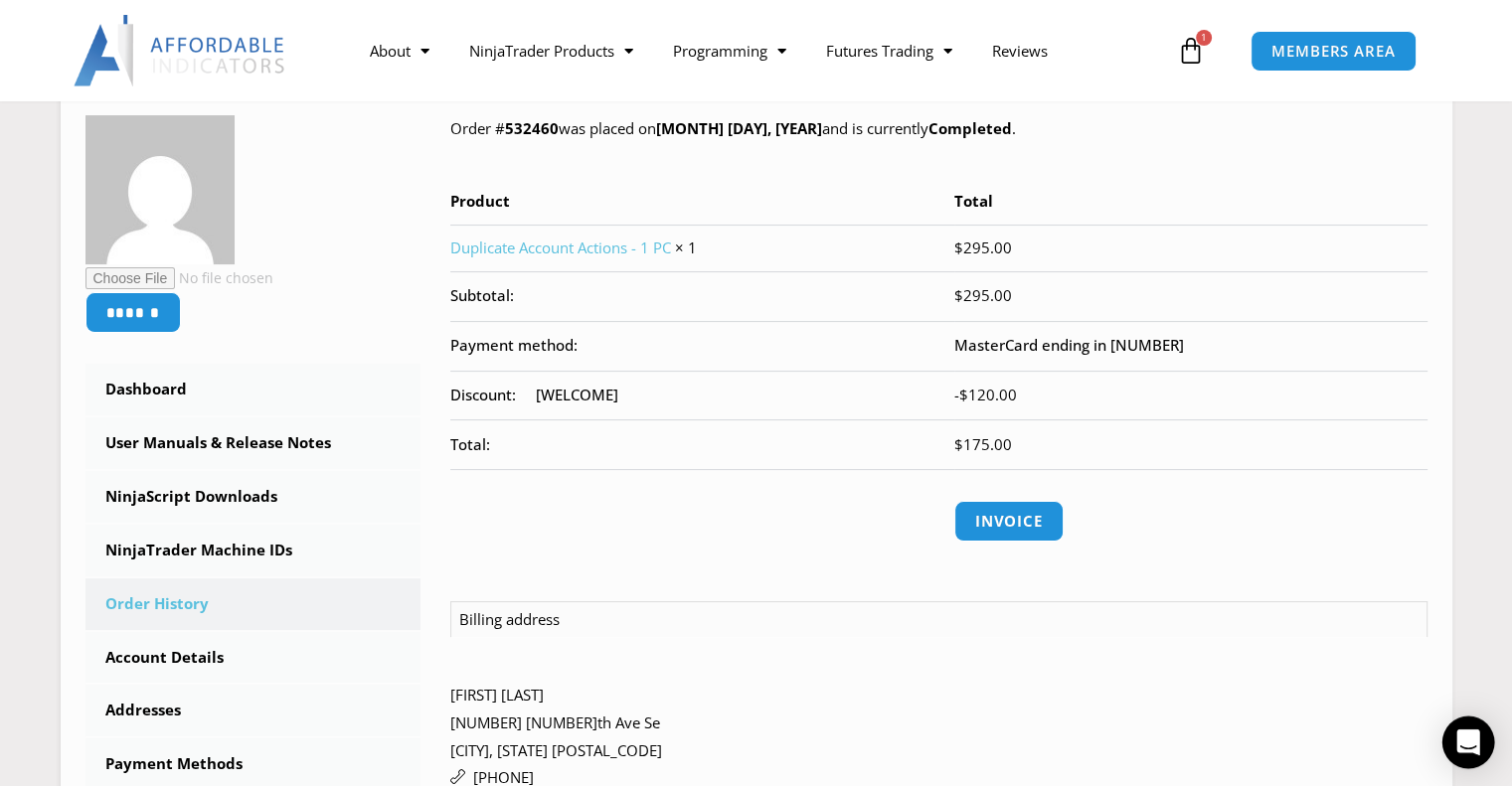 click 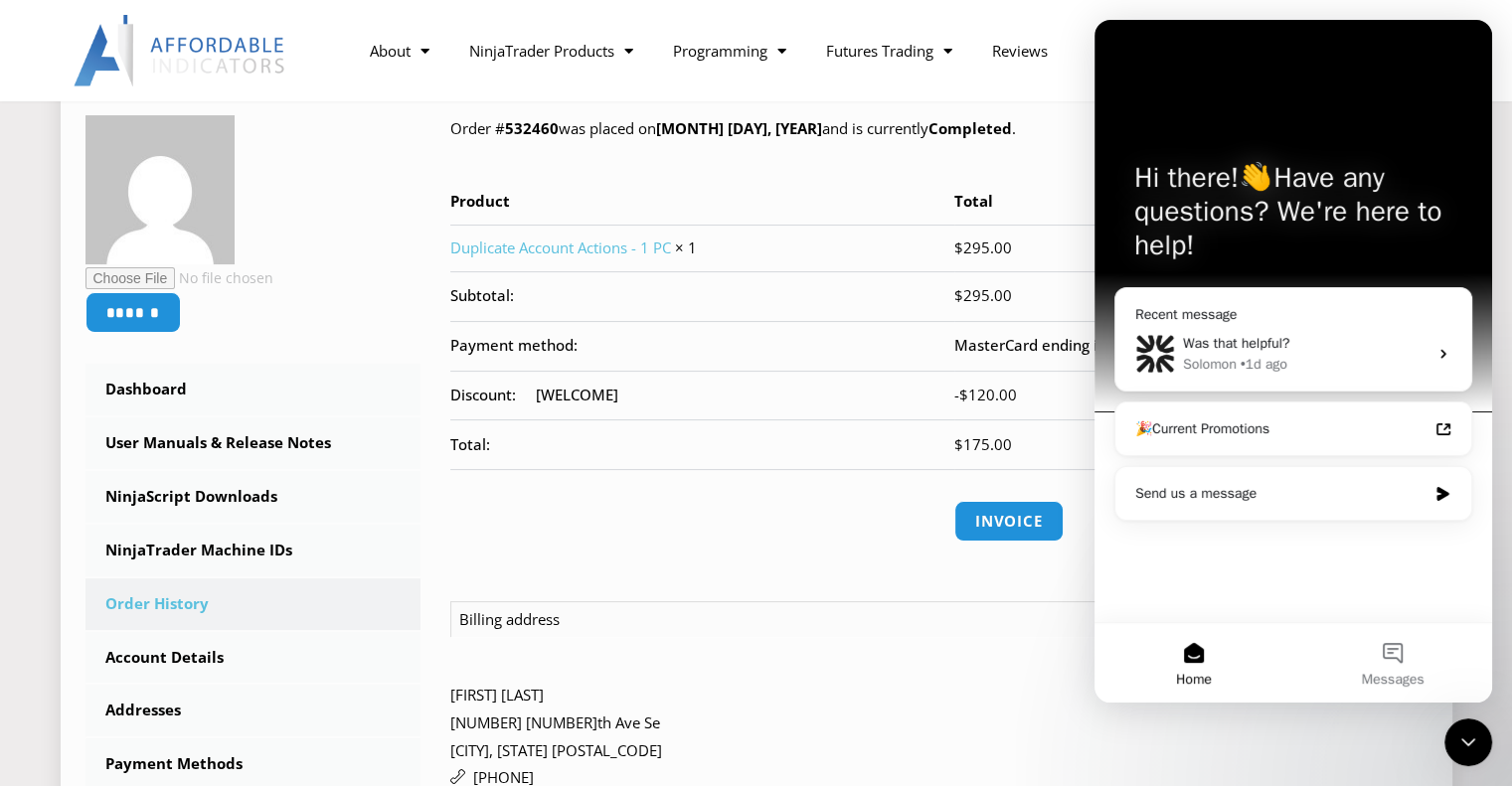 scroll, scrollTop: 0, scrollLeft: 0, axis: both 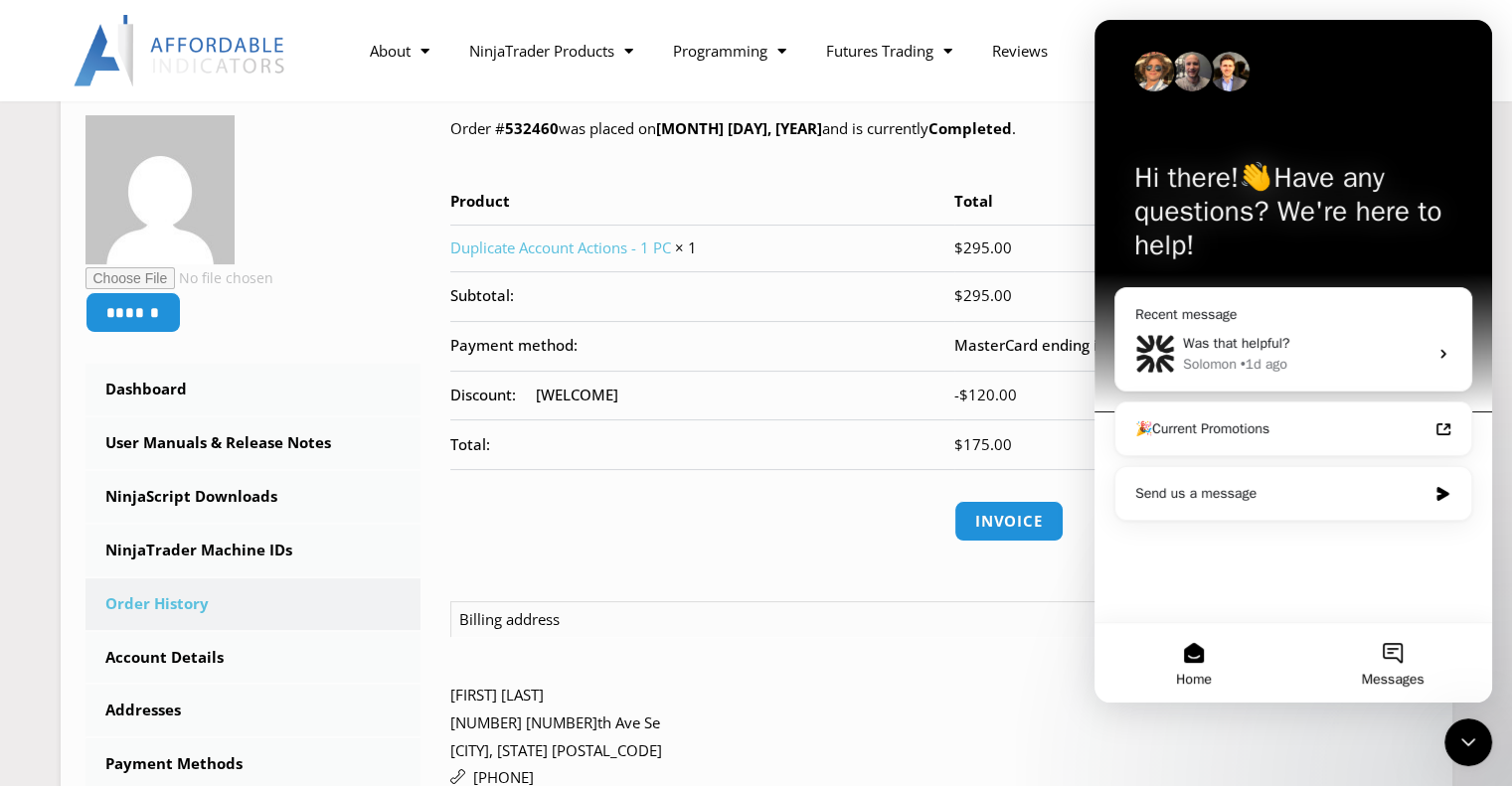 click on "Messages" at bounding box center (1393, 663) 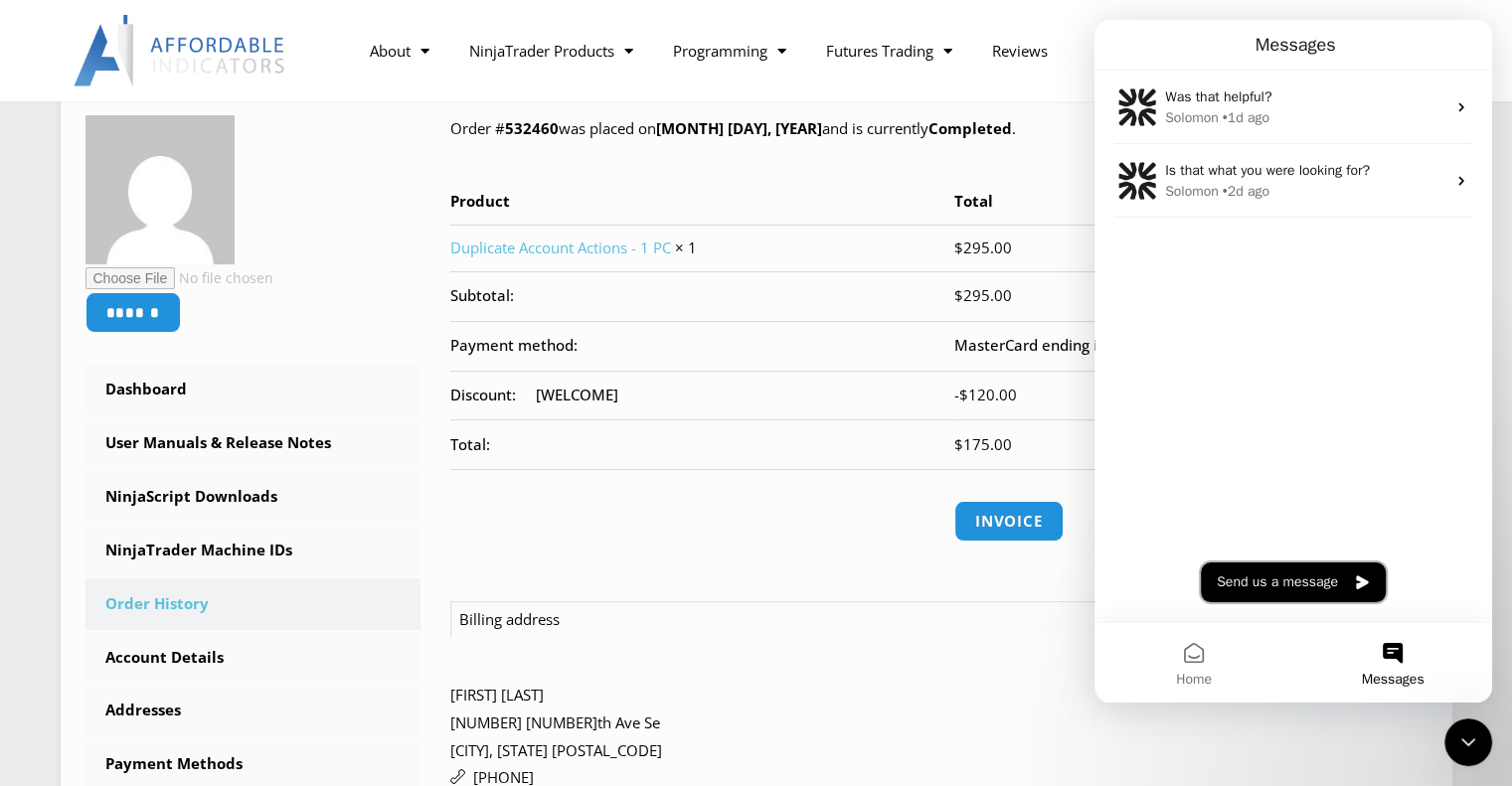 click on "Send us a message" at bounding box center (1293, 582) 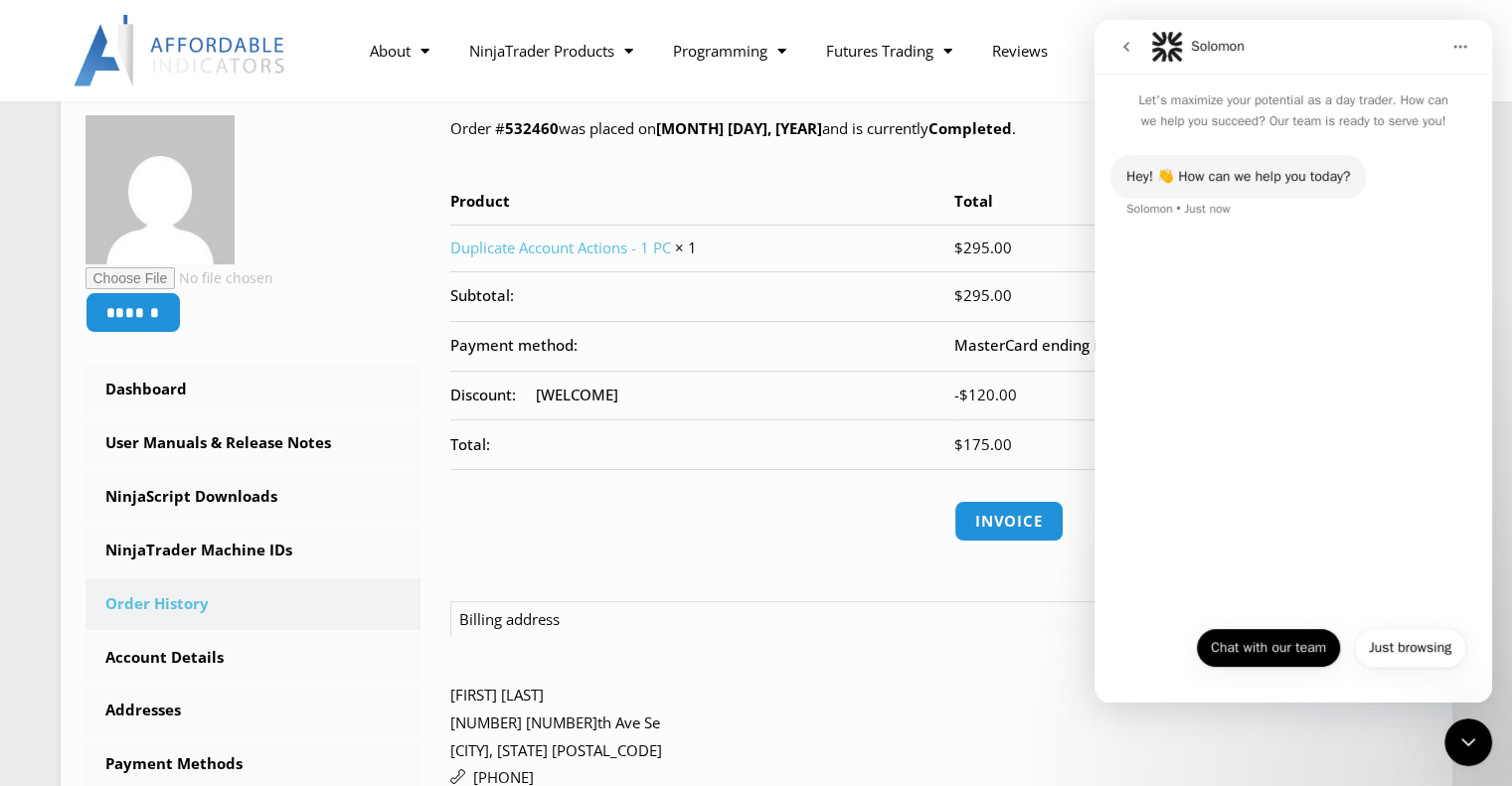 click on "Chat with our team" at bounding box center [1268, 648] 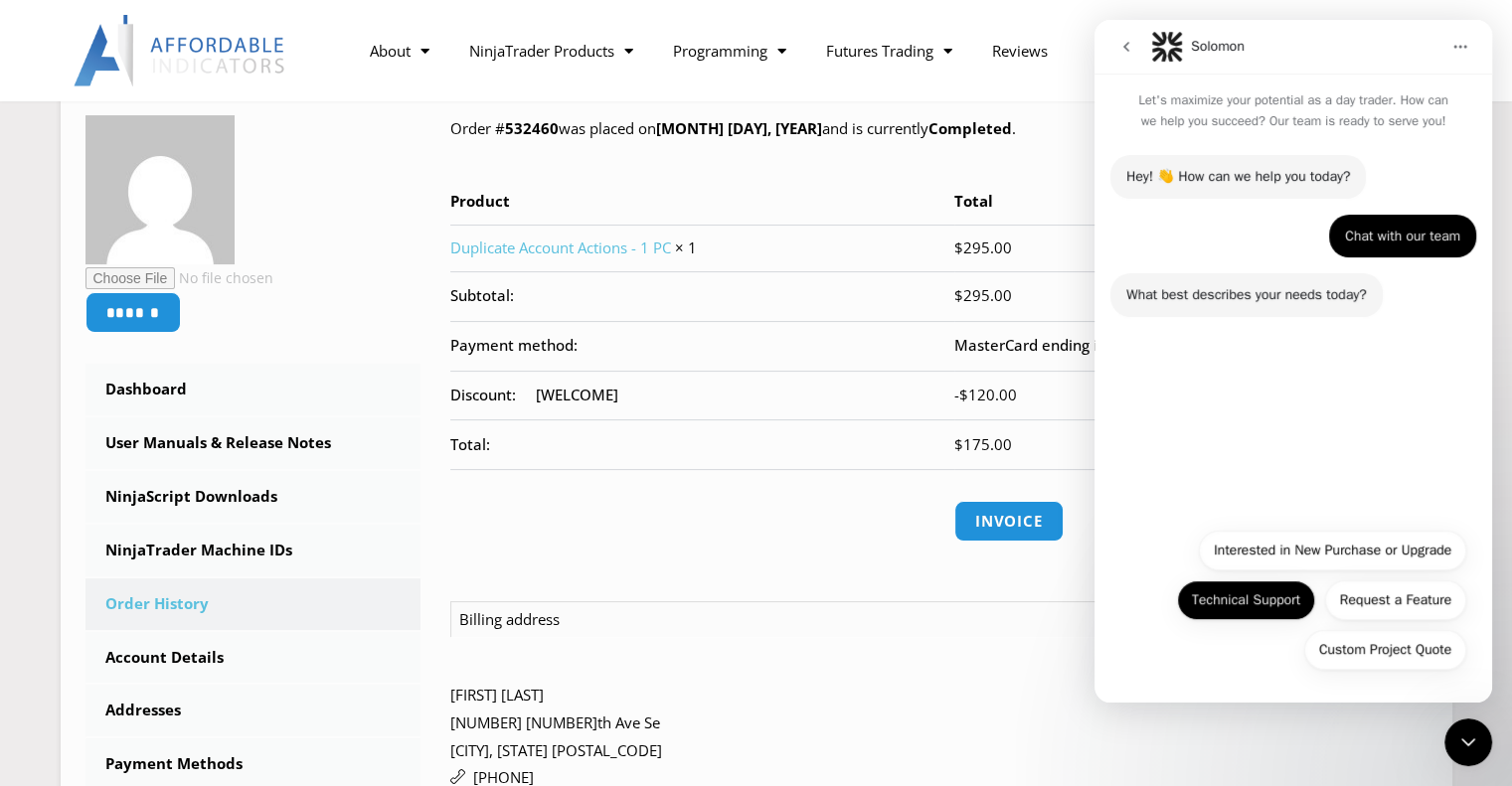 click on "Technical Support" at bounding box center (1246, 600) 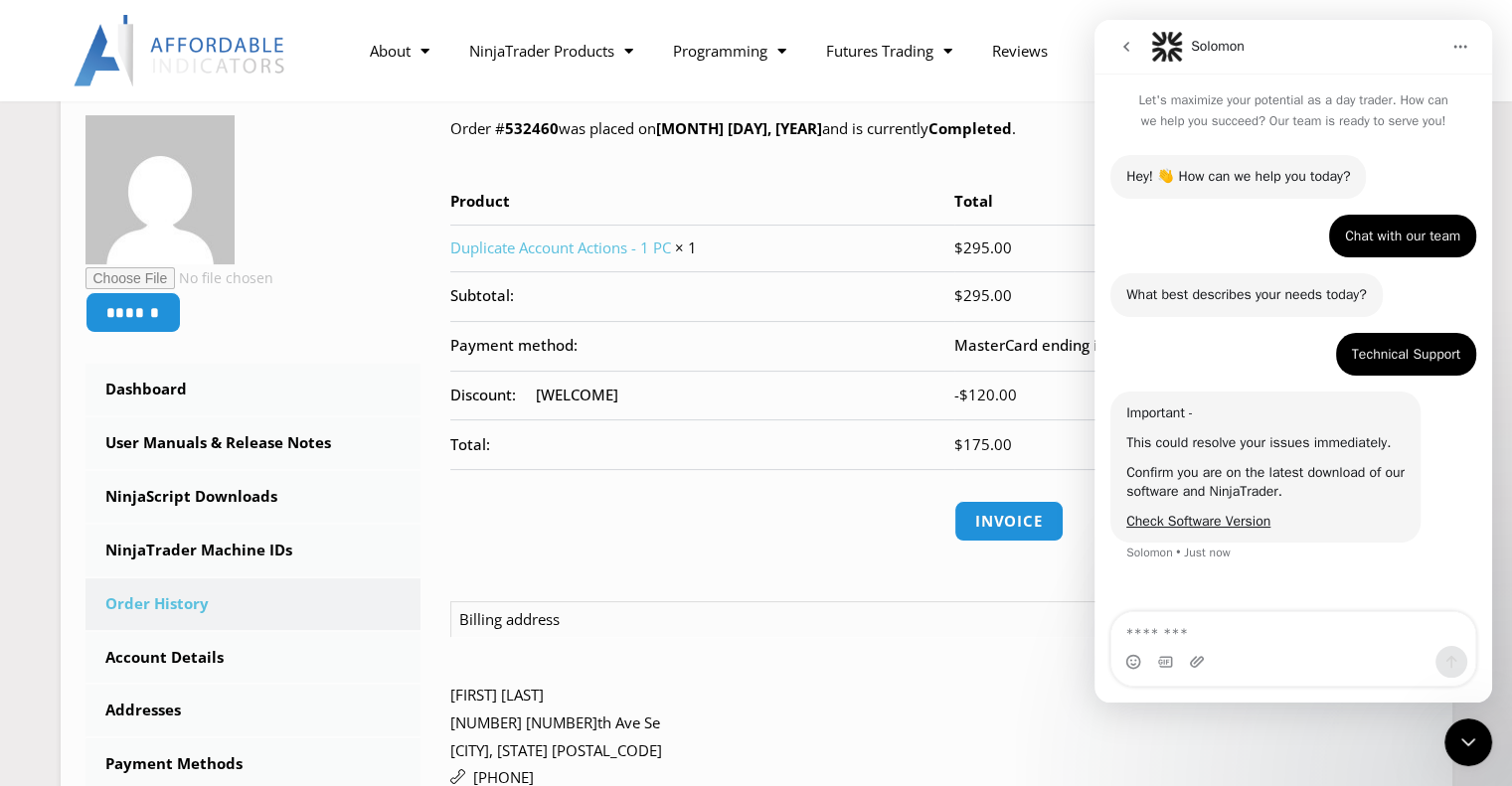 type on "*" 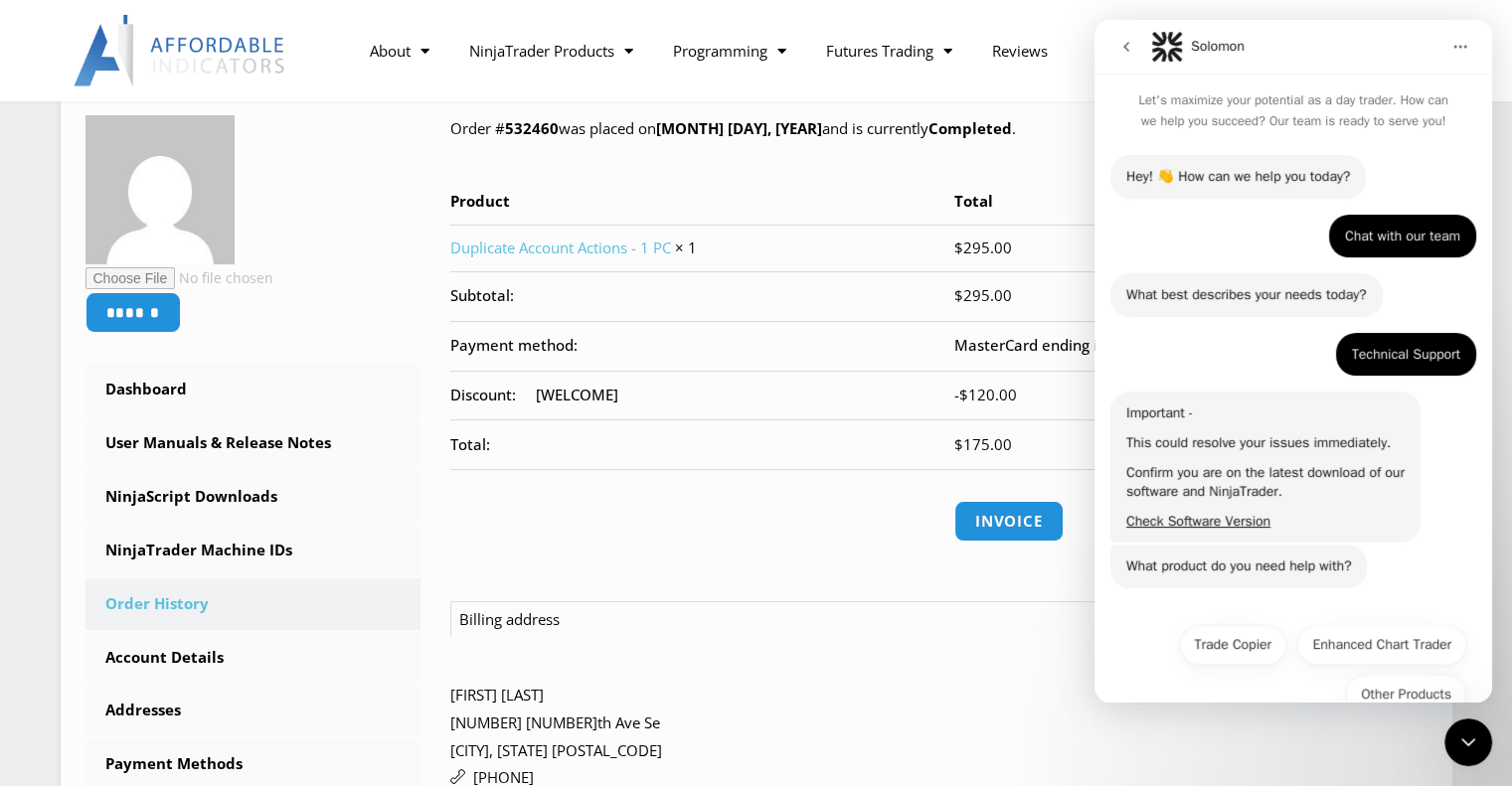 scroll, scrollTop: 44, scrollLeft: 0, axis: vertical 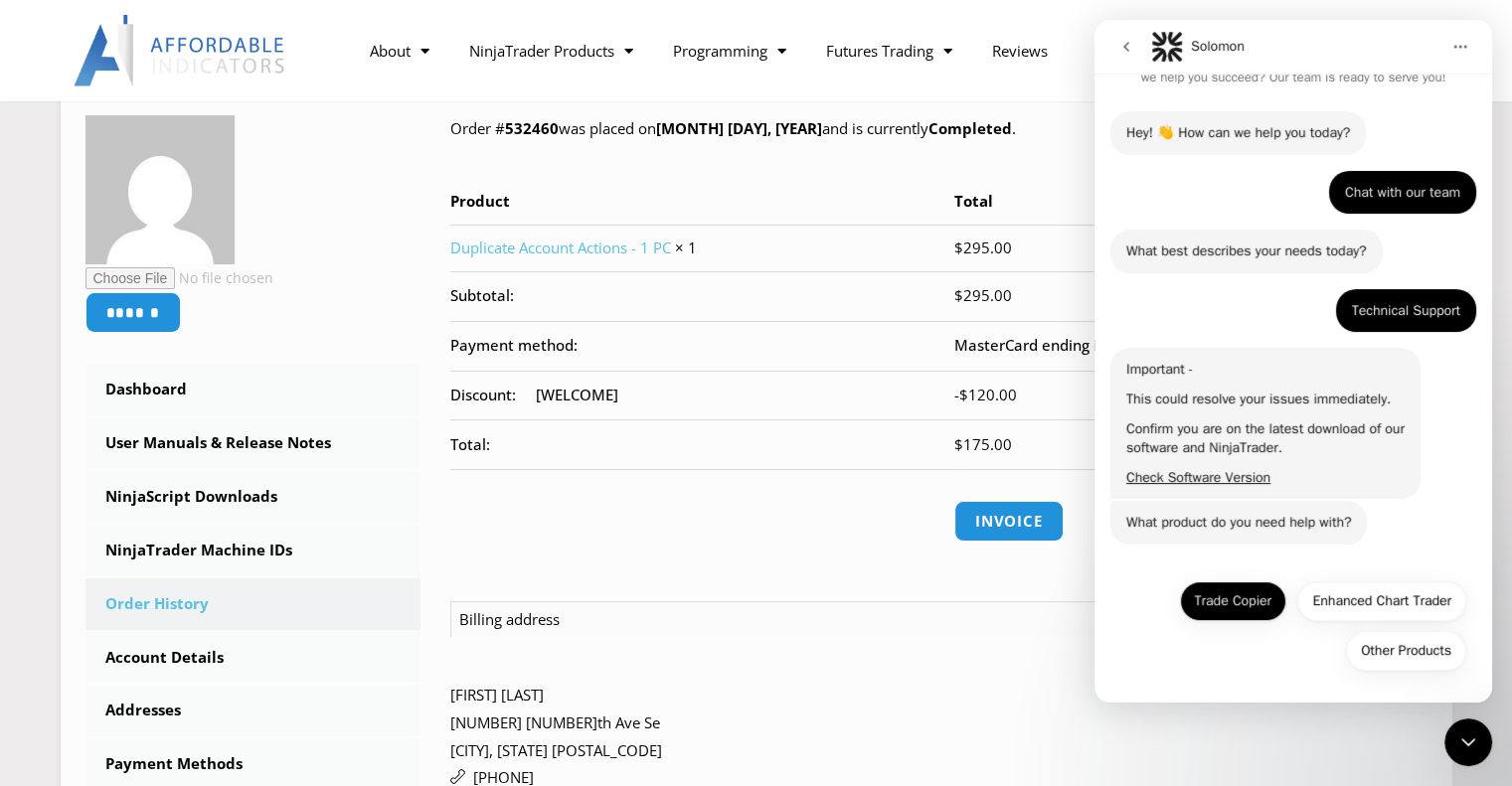 click on "Trade Copier" at bounding box center (1233, 601) 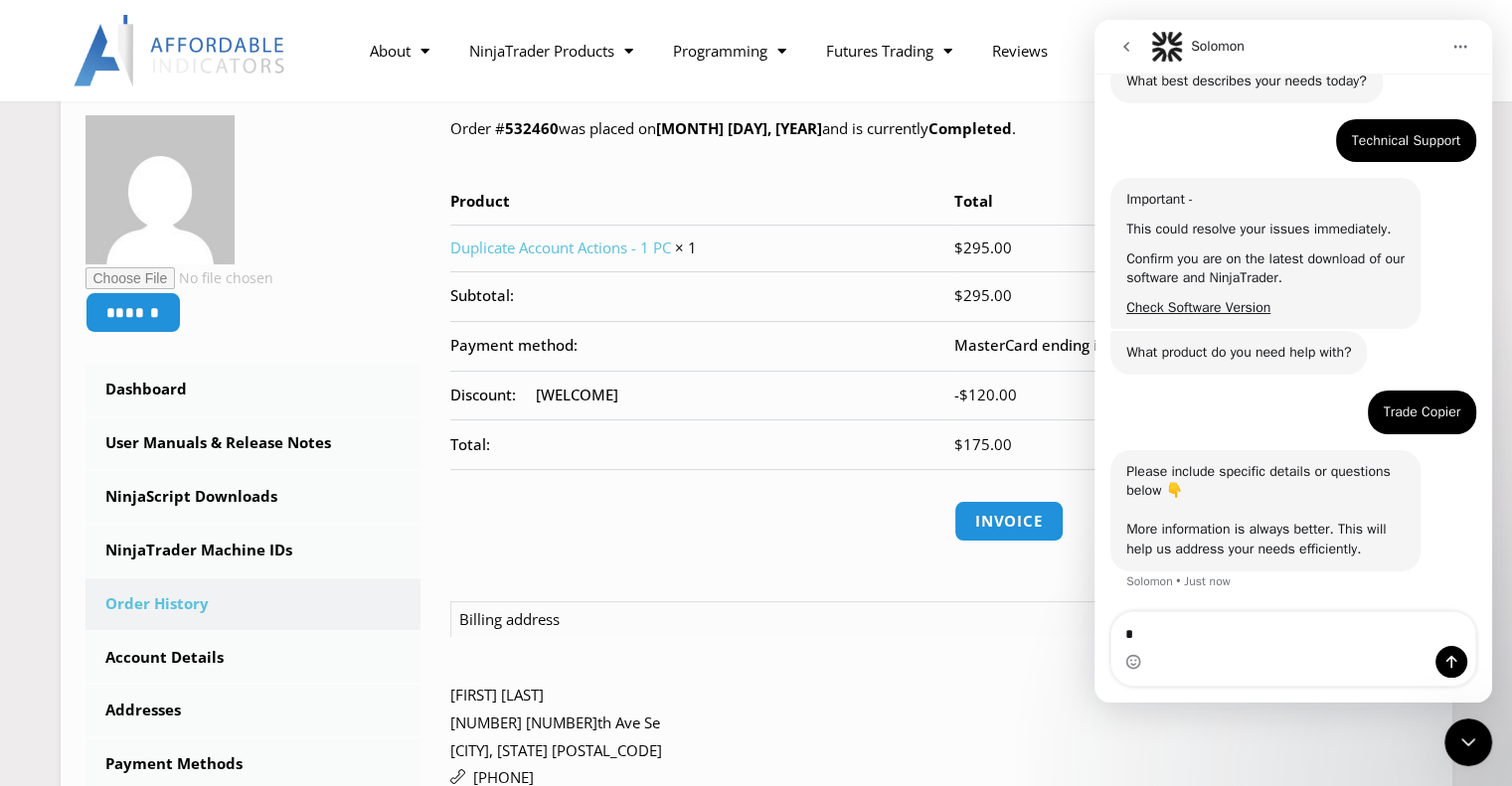 scroll, scrollTop: 288, scrollLeft: 0, axis: vertical 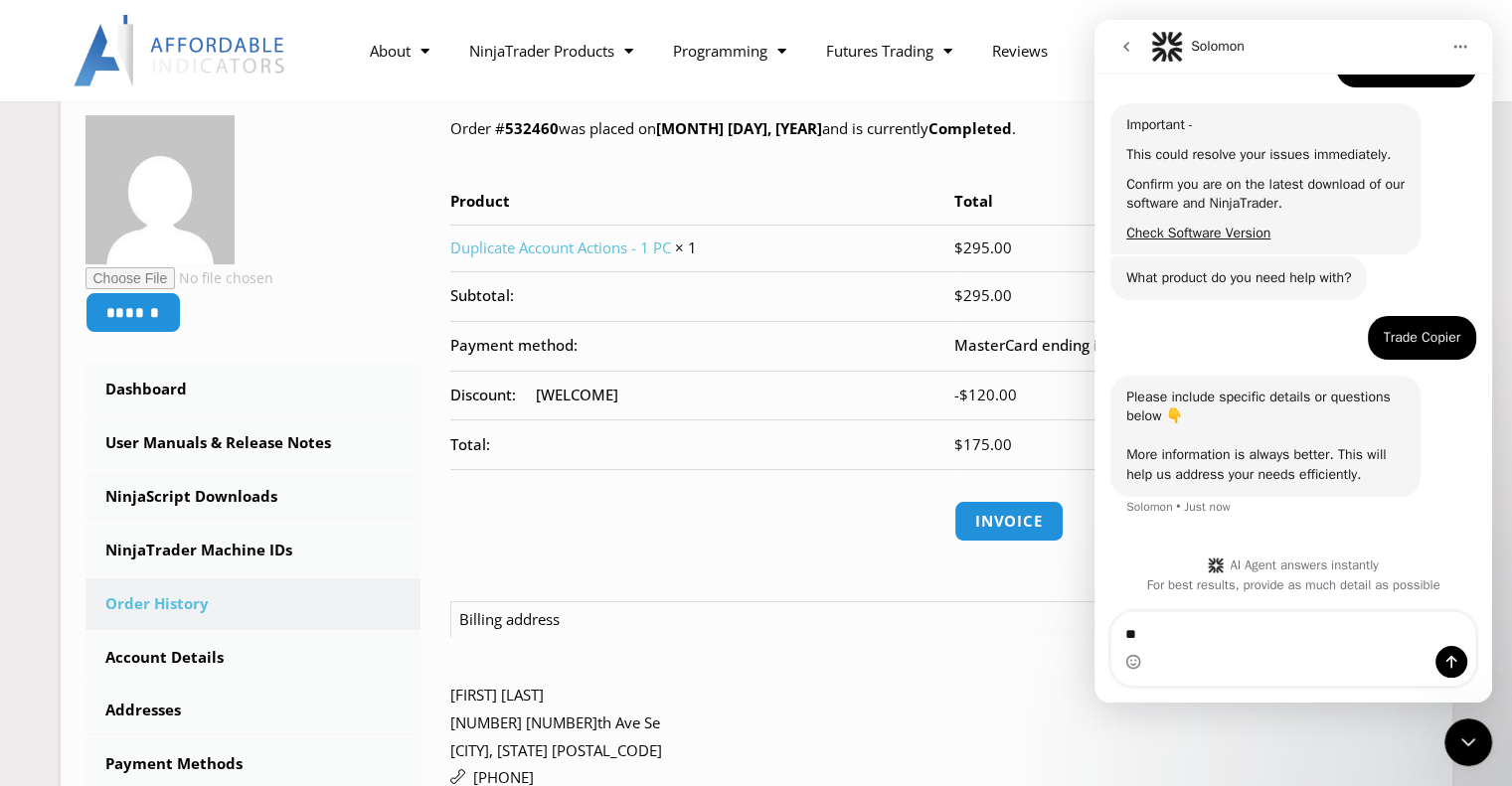 type on "*" 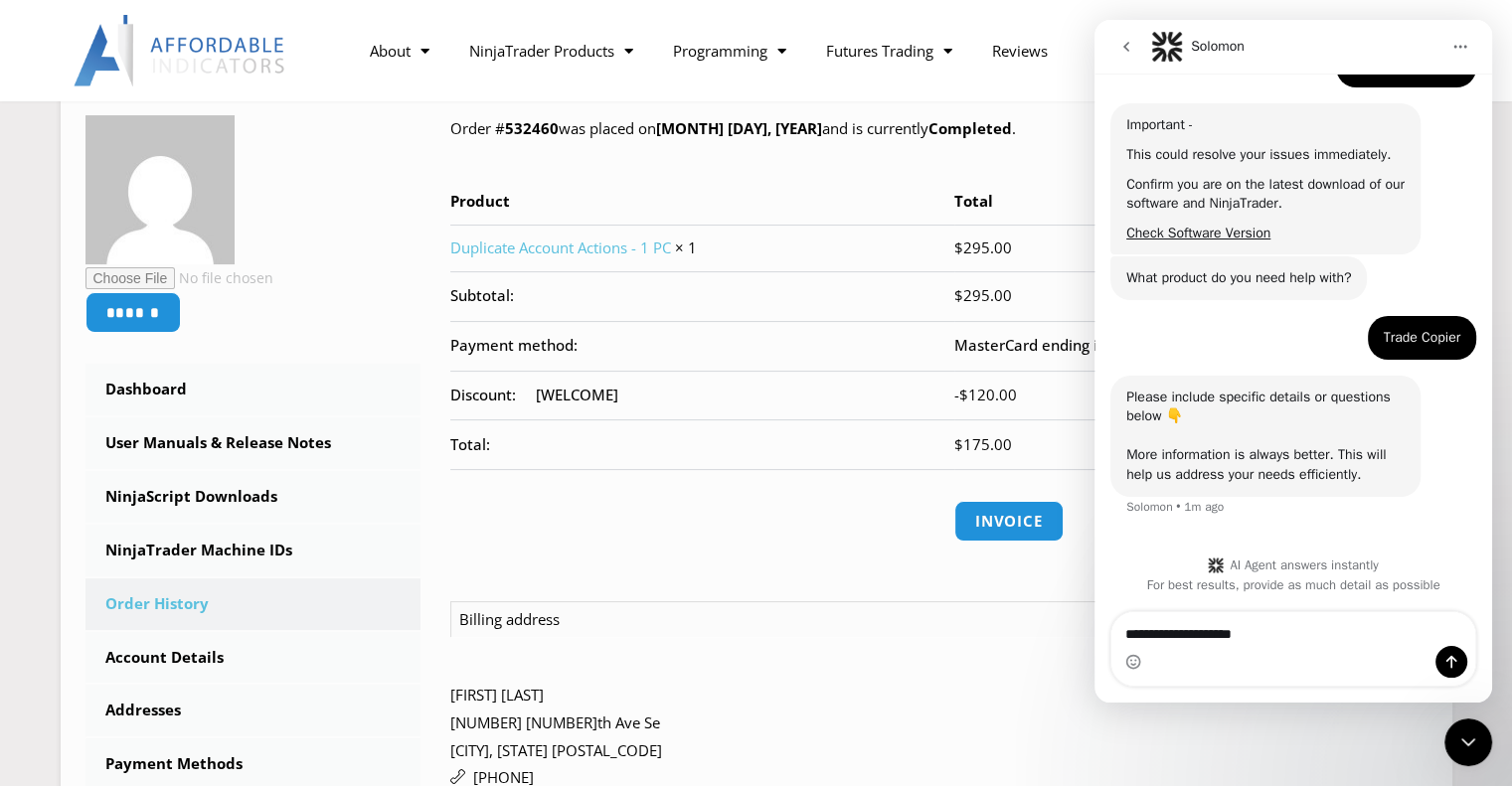type on "**********" 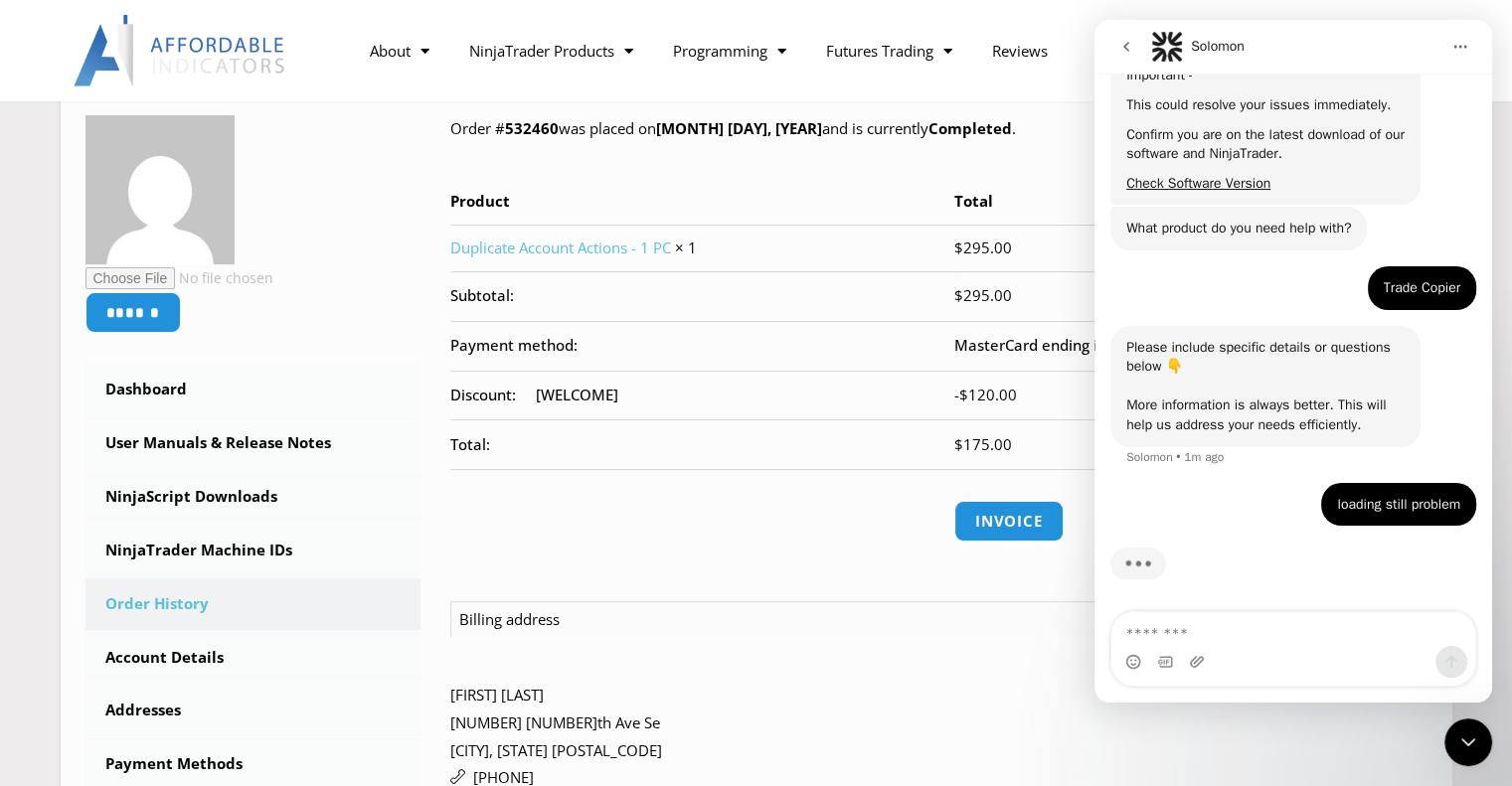 scroll, scrollTop: 351, scrollLeft: 0, axis: vertical 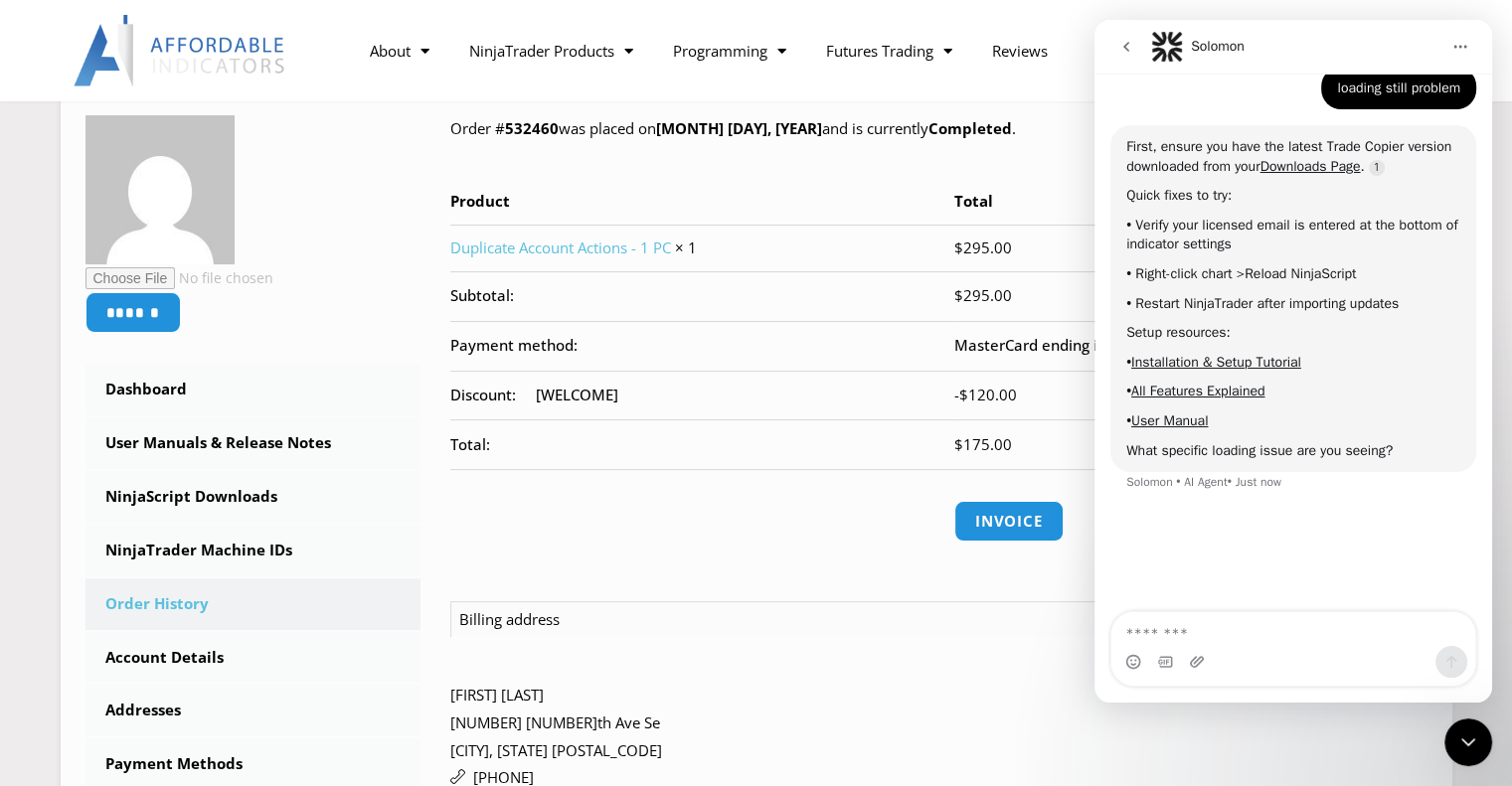 click at bounding box center [1293, 629] 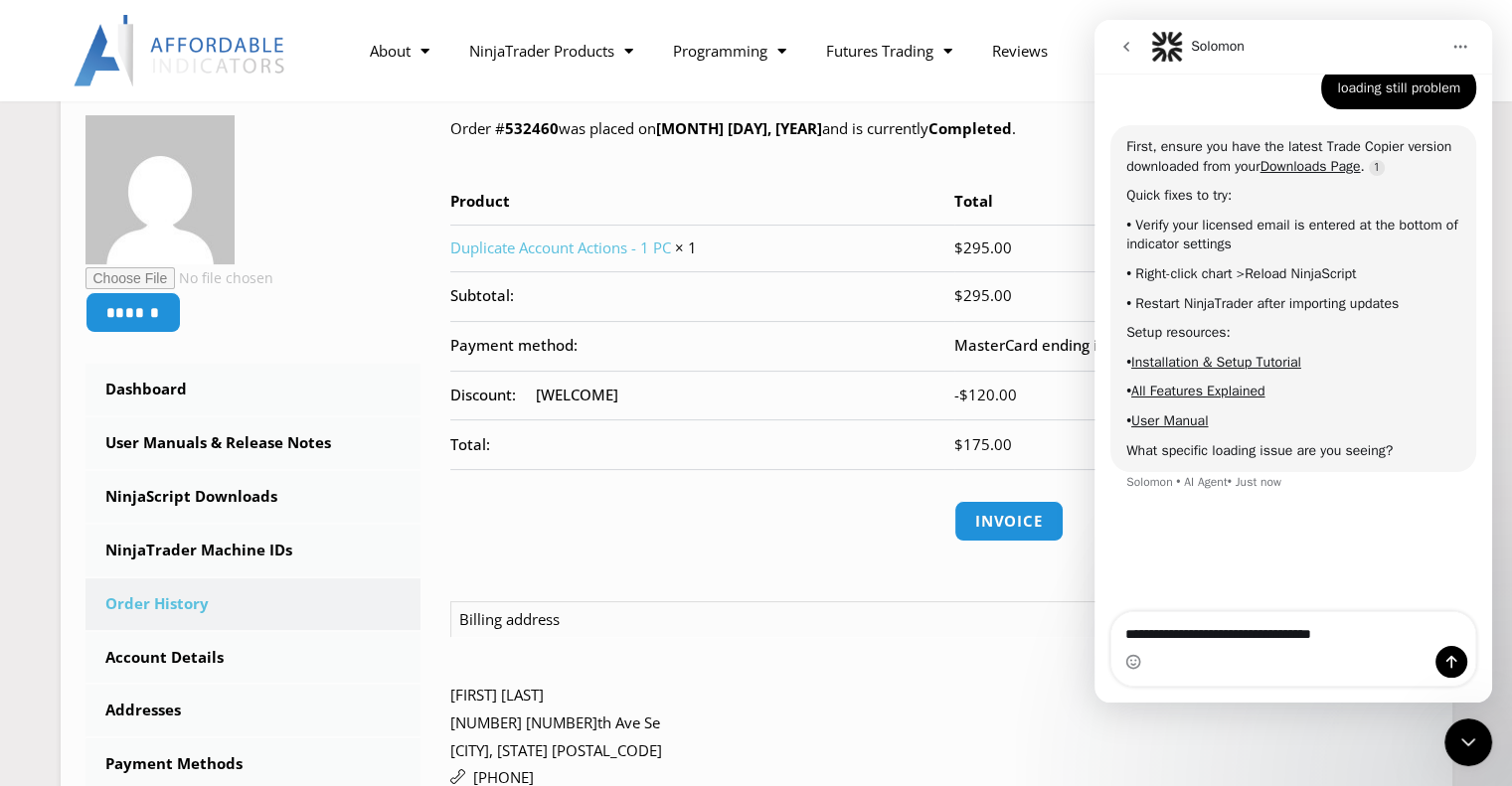 type on "**********" 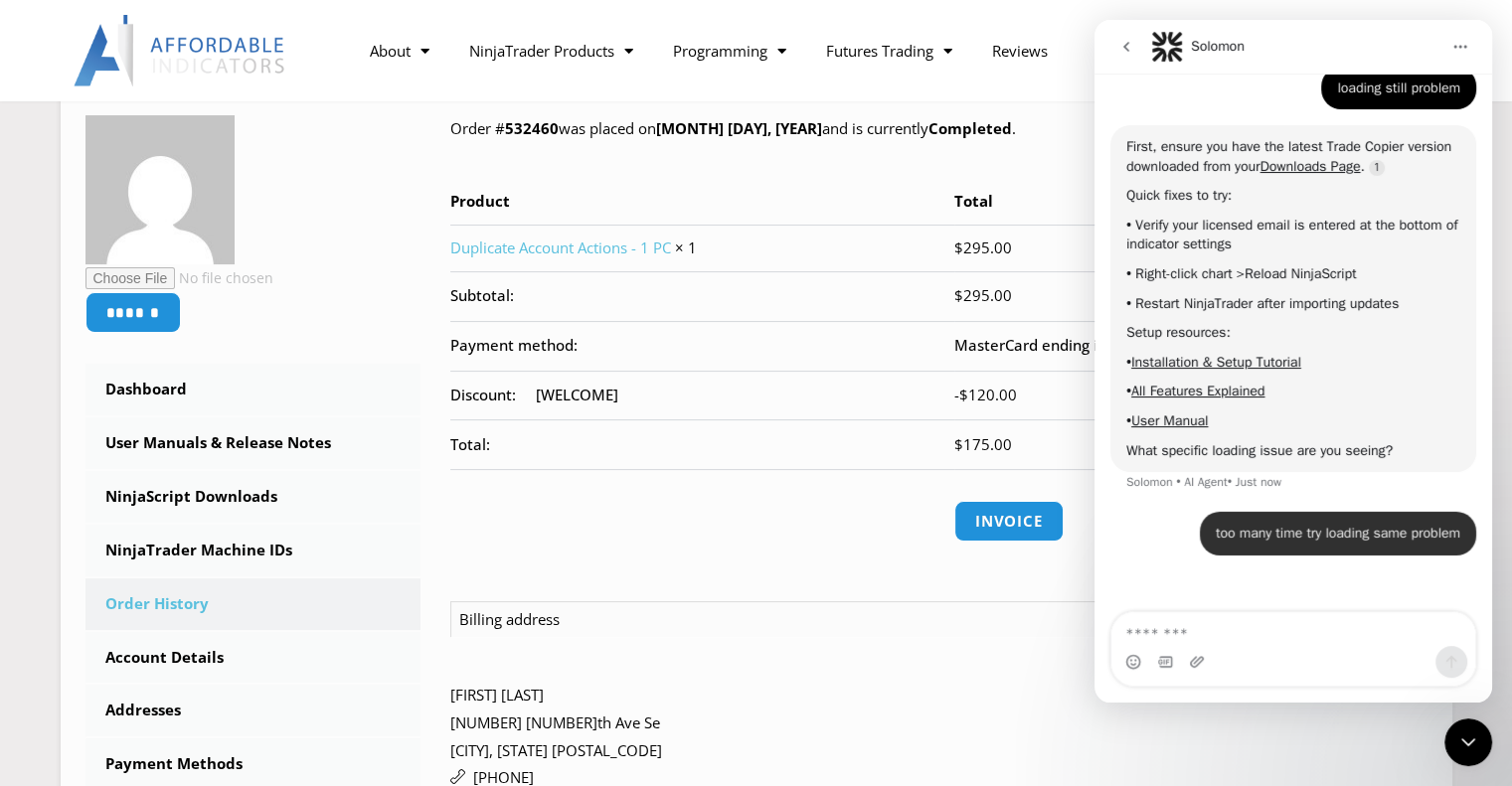 scroll, scrollTop: 759, scrollLeft: 0, axis: vertical 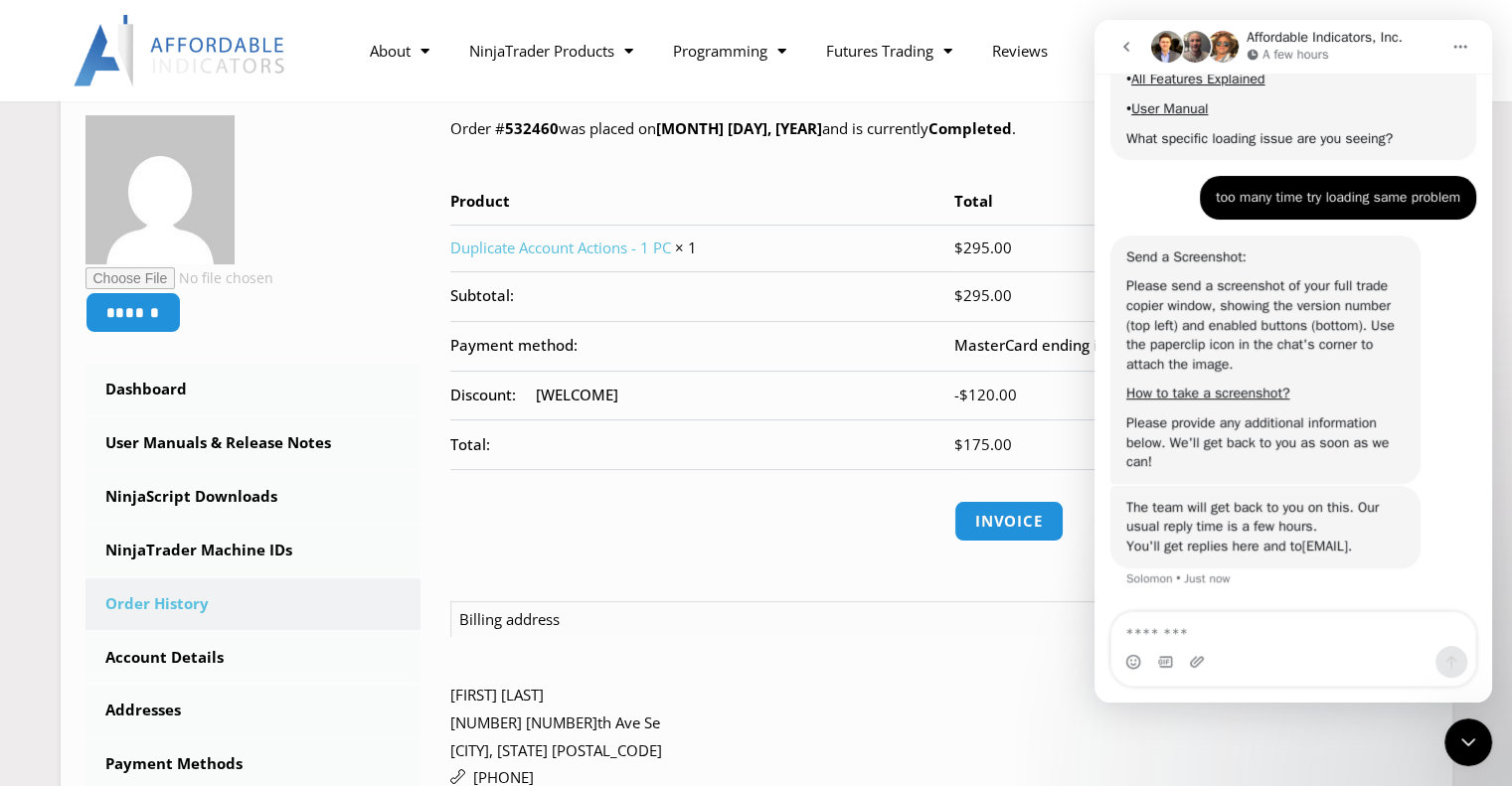 type 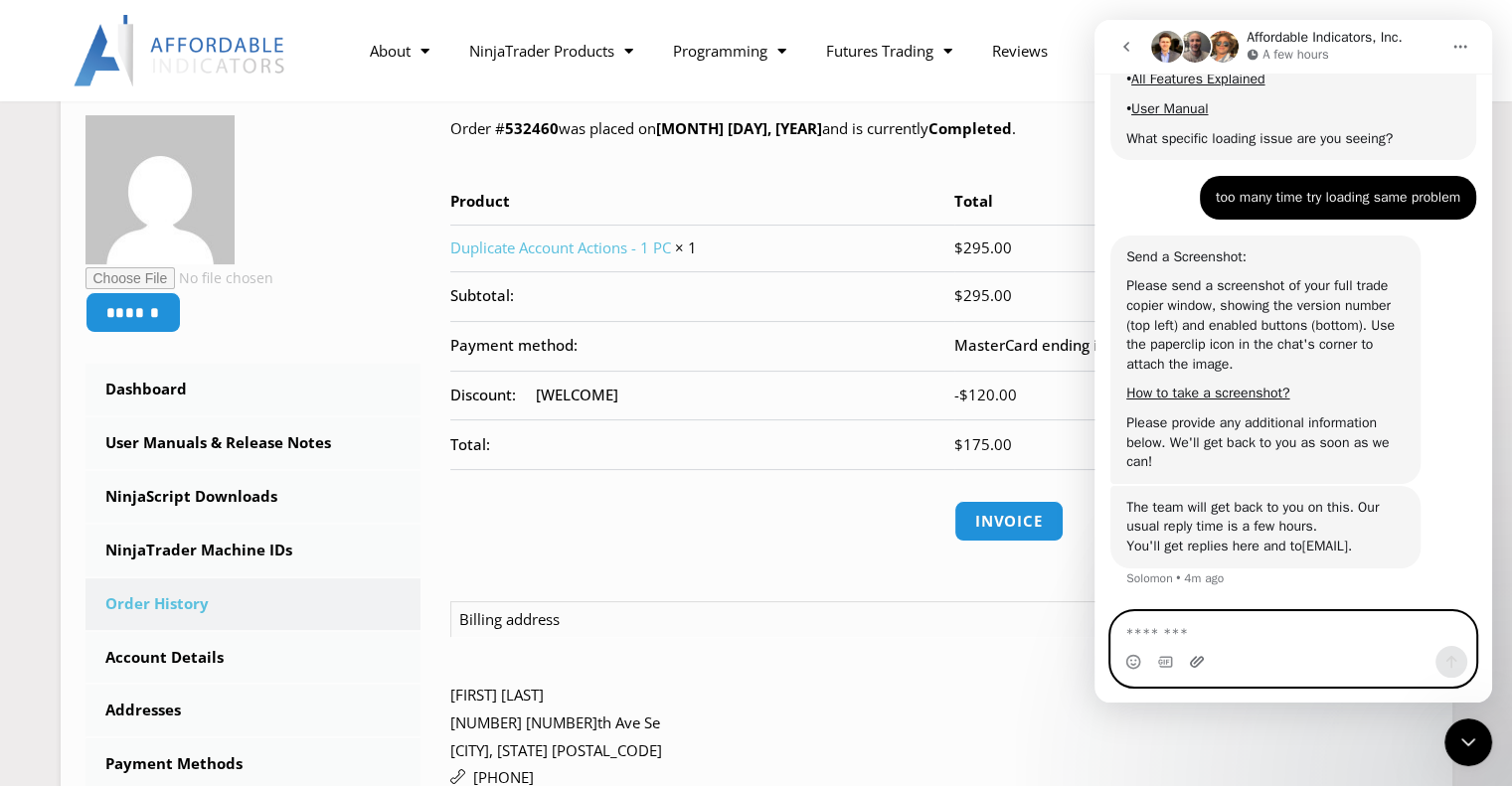 click 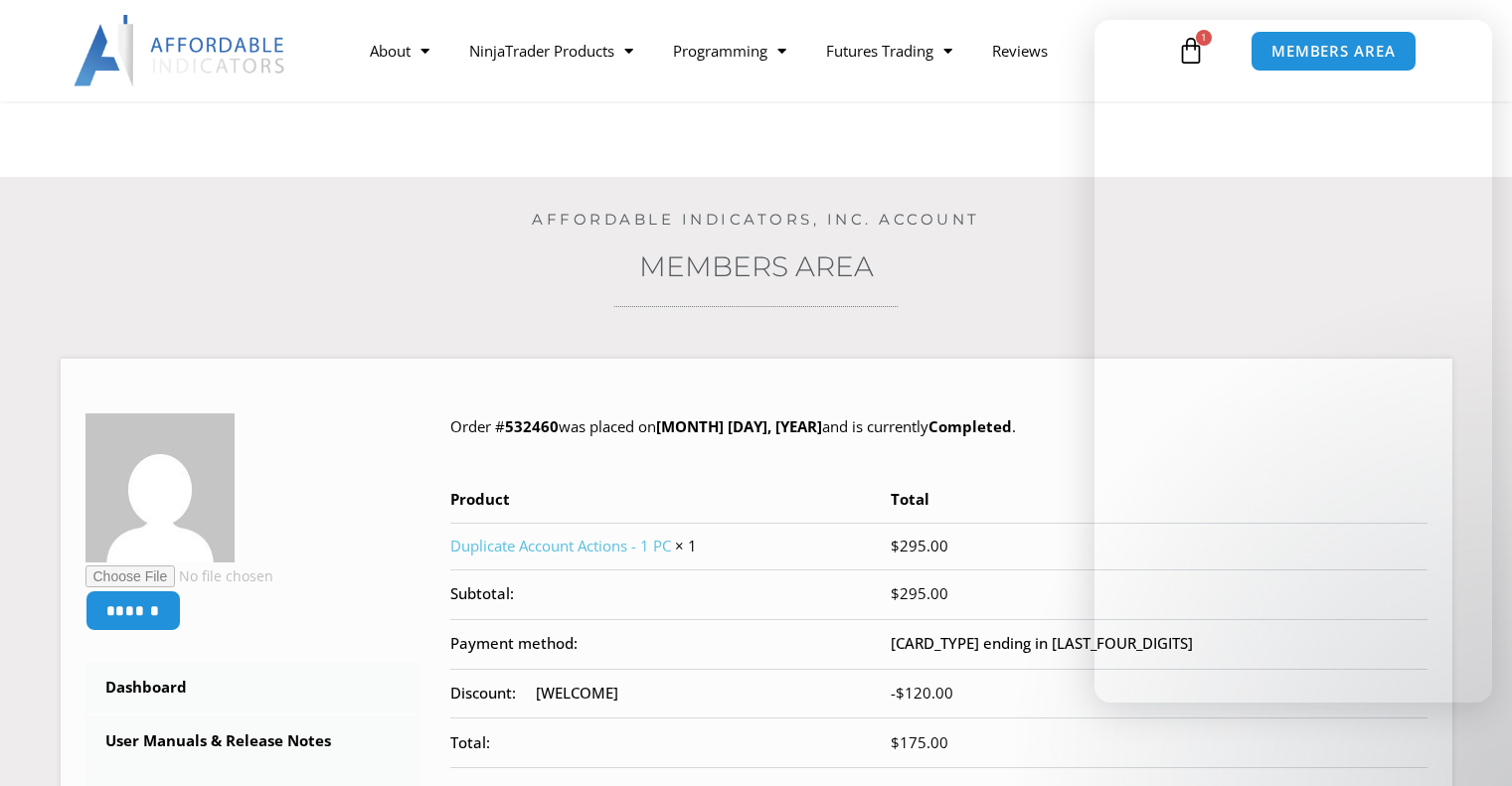 scroll, scrollTop: 298, scrollLeft: 0, axis: vertical 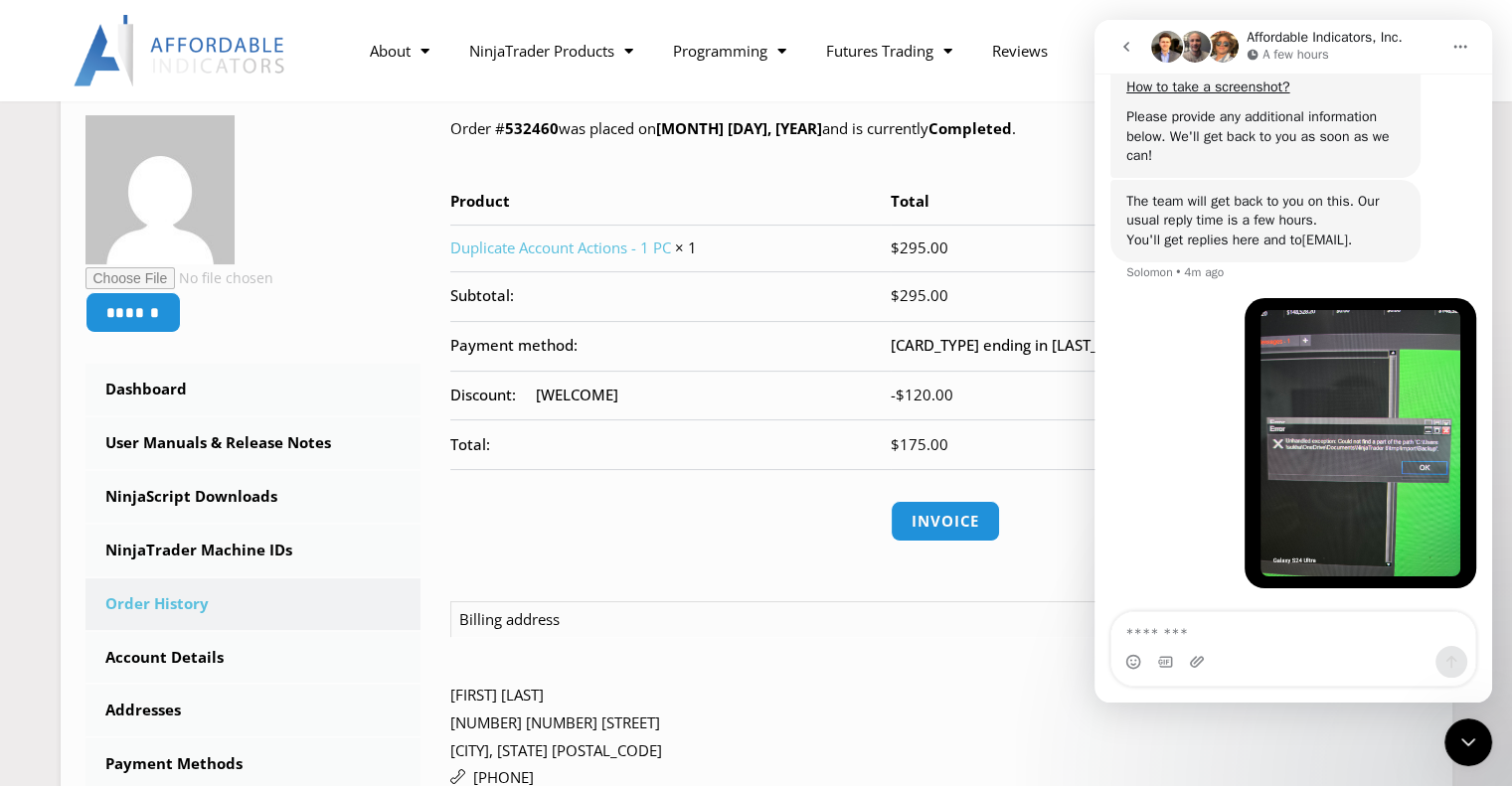 click at bounding box center (1293, 662) 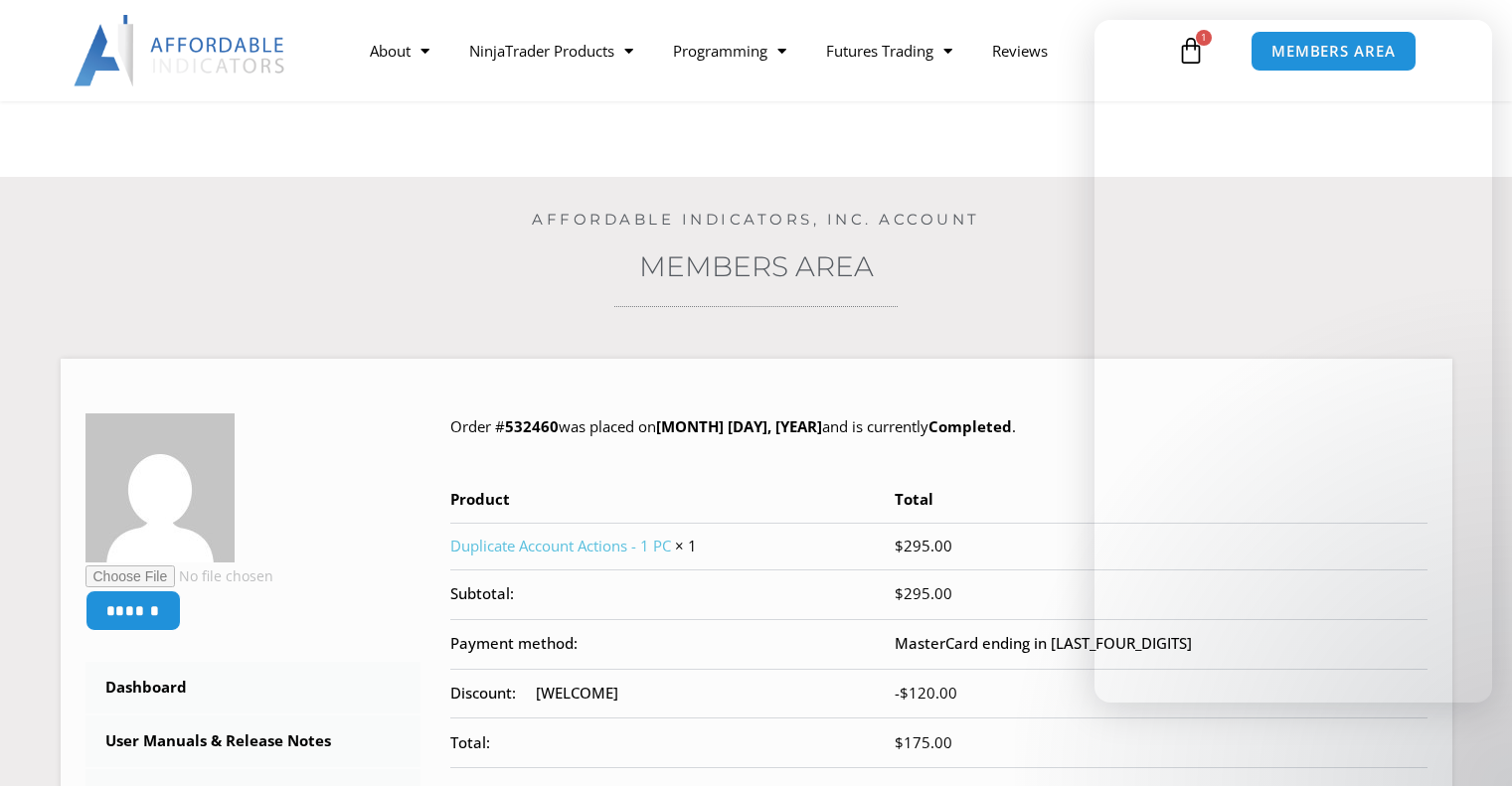 scroll, scrollTop: 298, scrollLeft: 0, axis: vertical 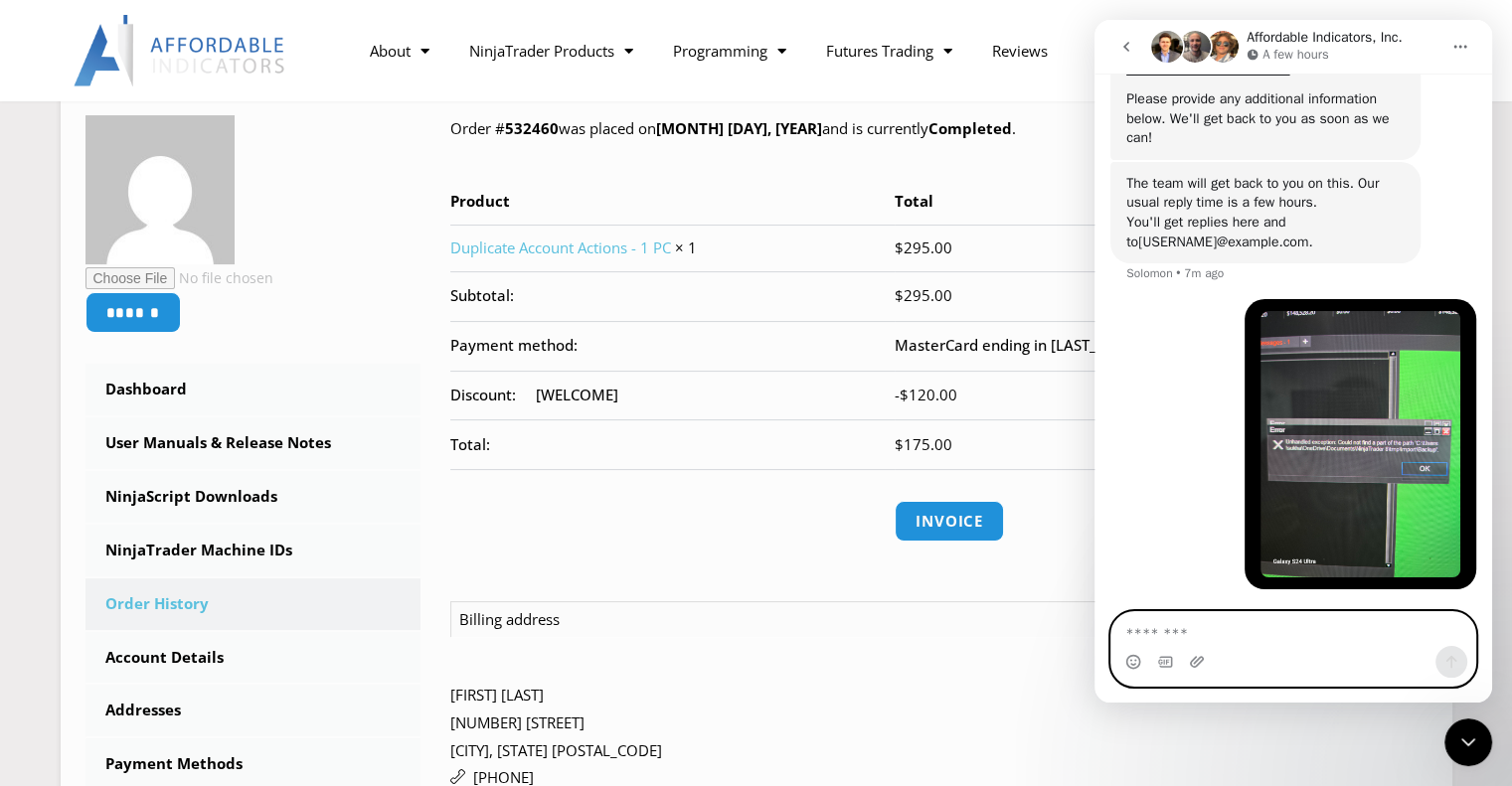 click at bounding box center [1293, 629] 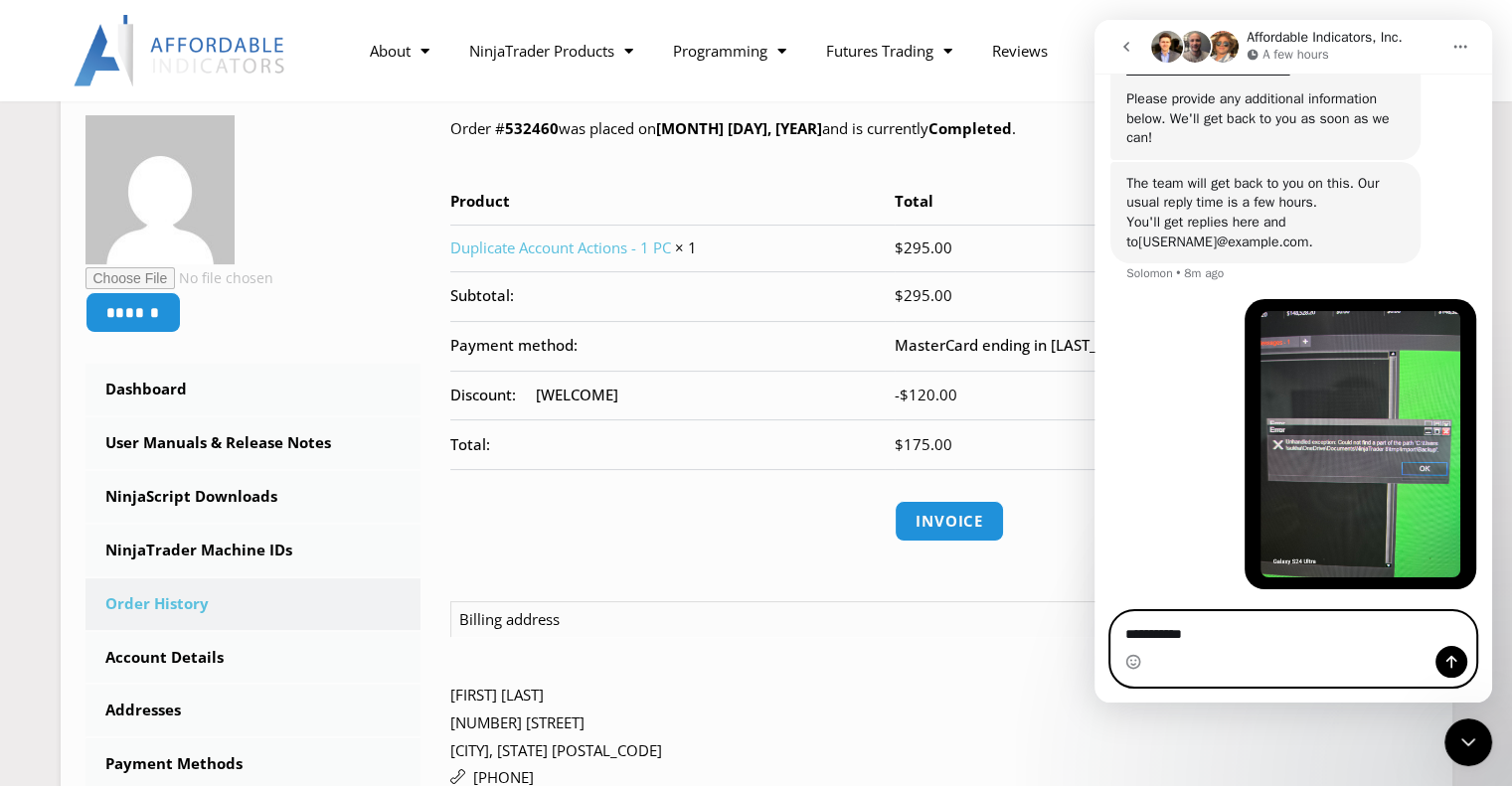 type on "**********" 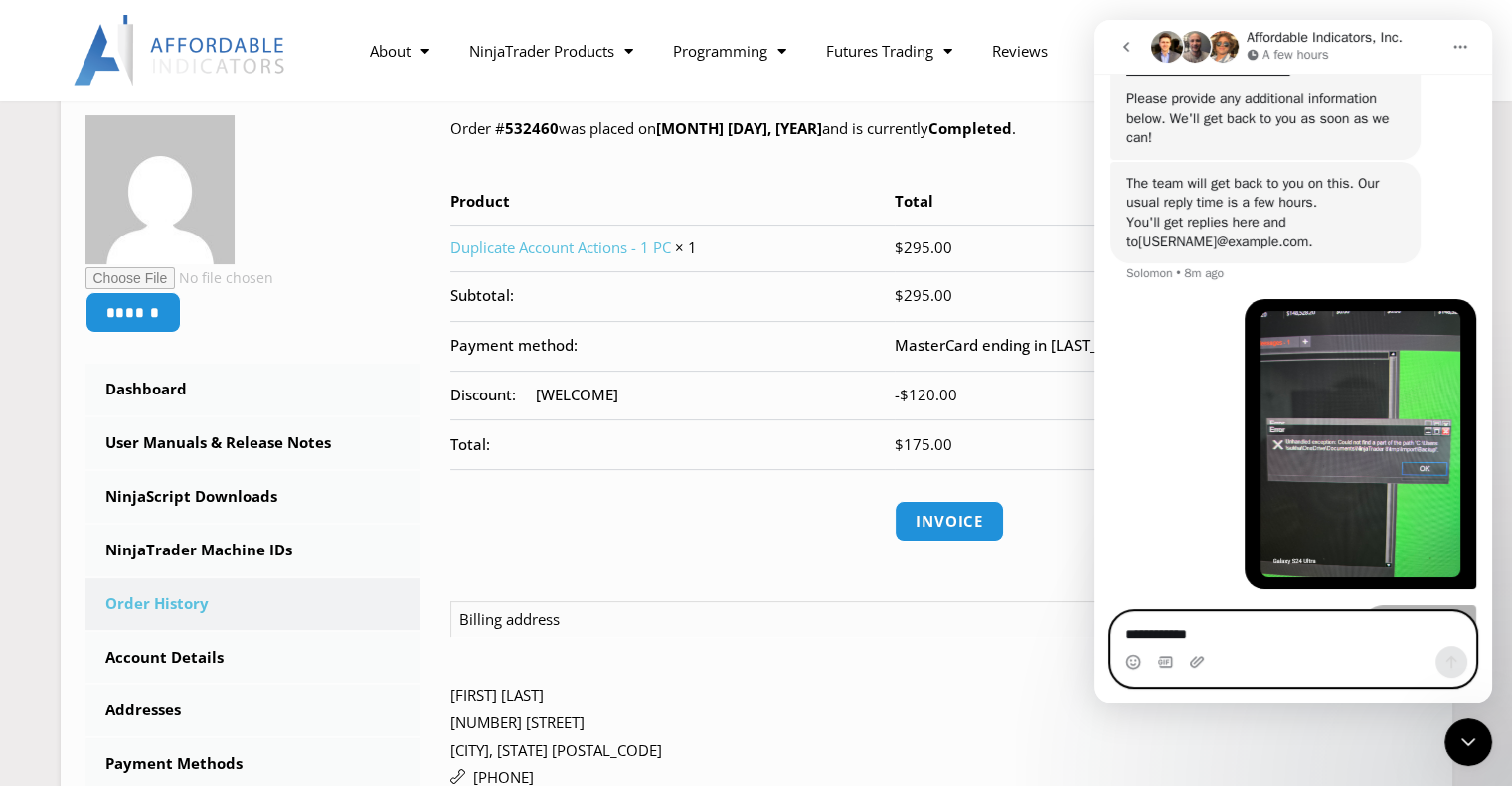 type 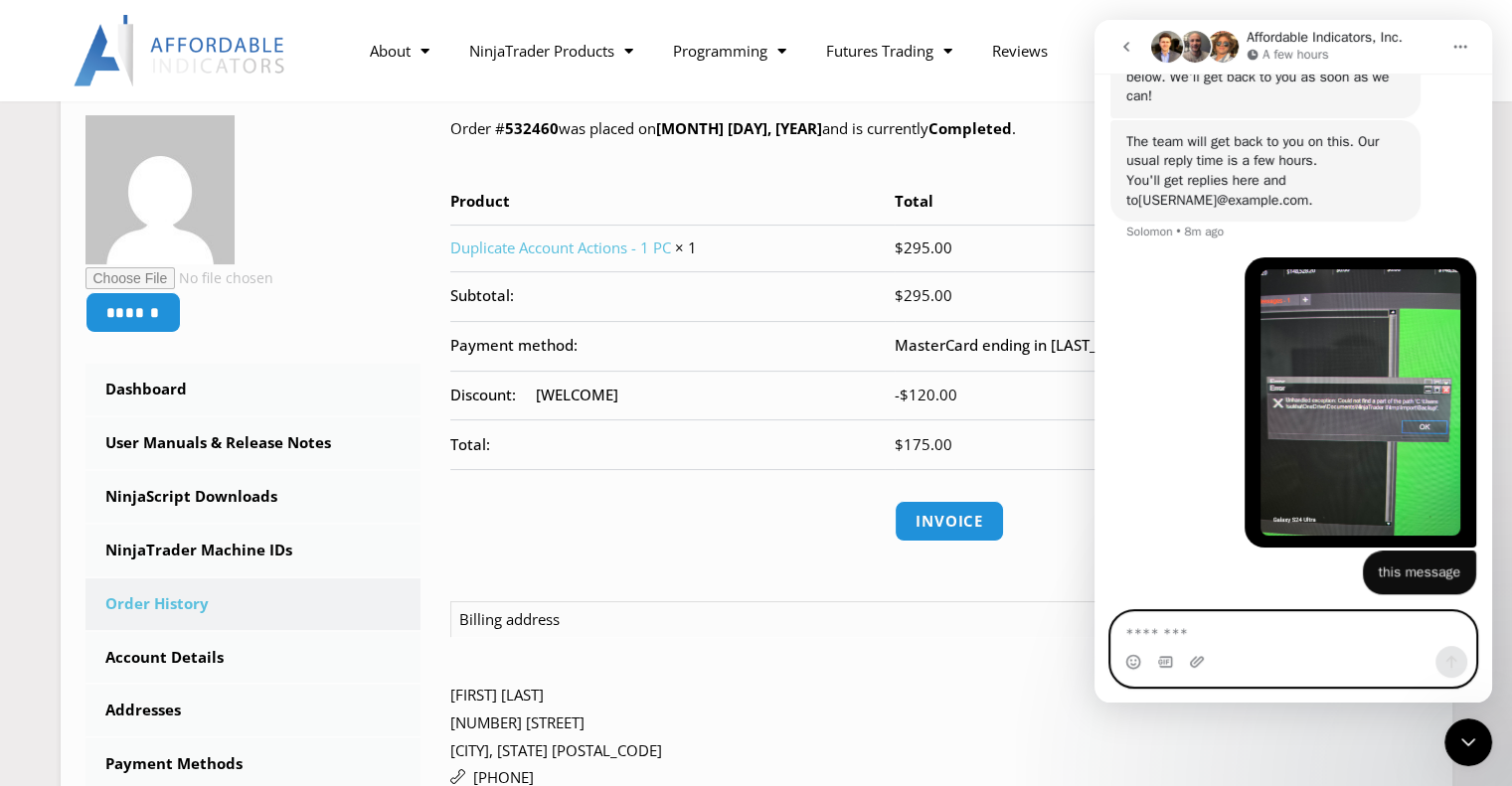 scroll, scrollTop: 1414, scrollLeft: 0, axis: vertical 